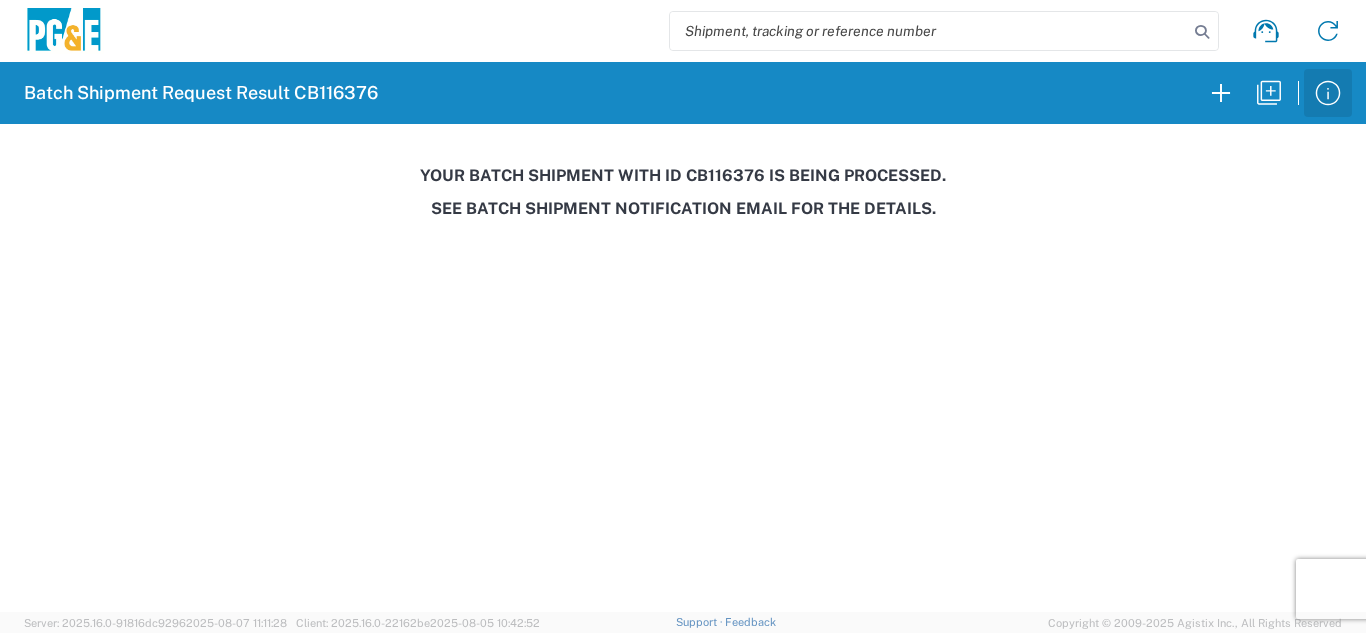 scroll, scrollTop: 0, scrollLeft: 0, axis: both 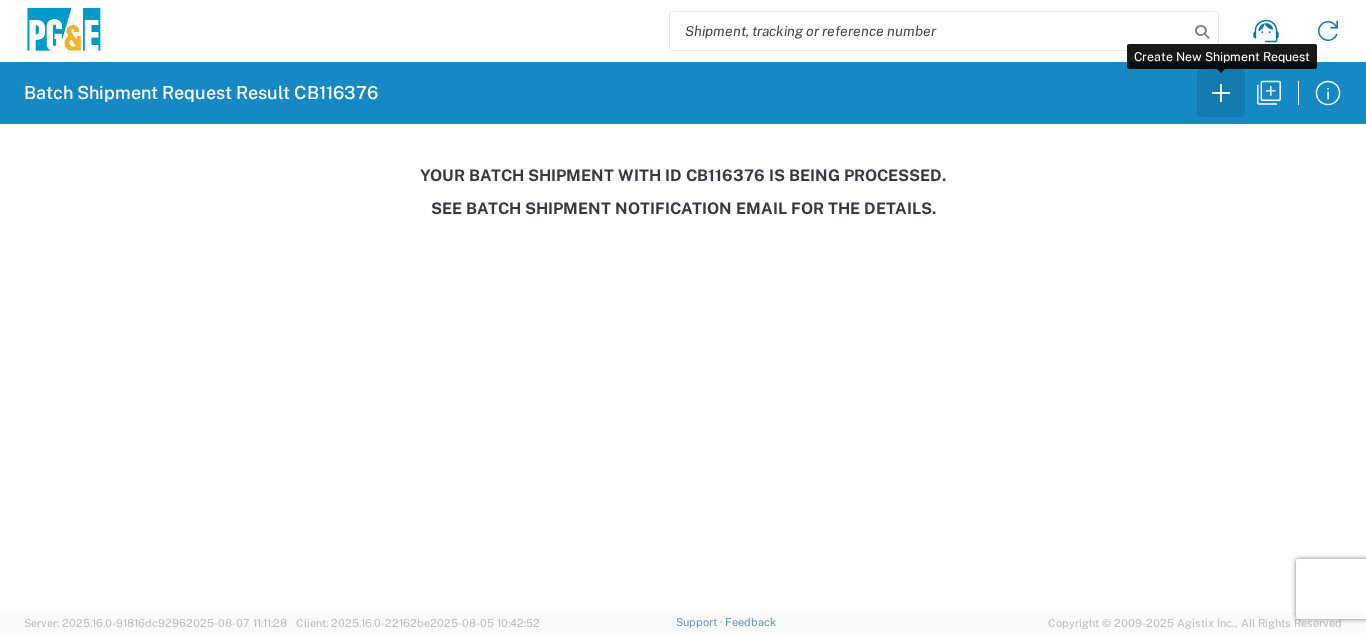 click 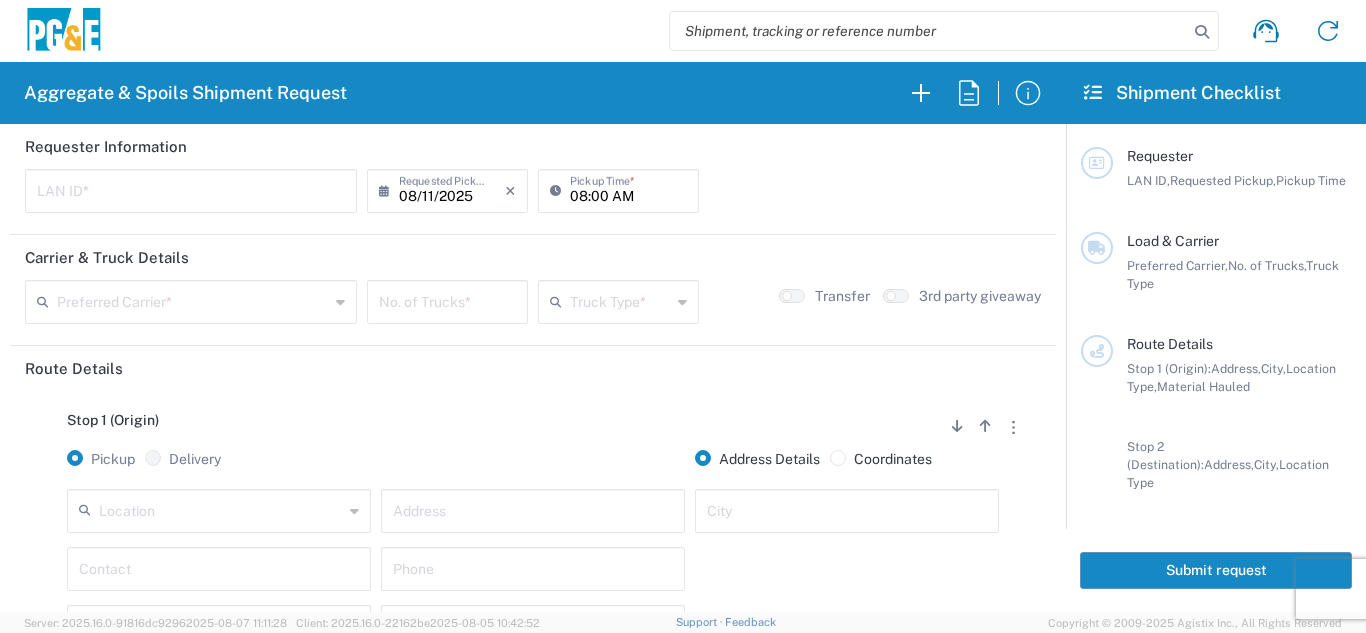 click at bounding box center (191, 189) 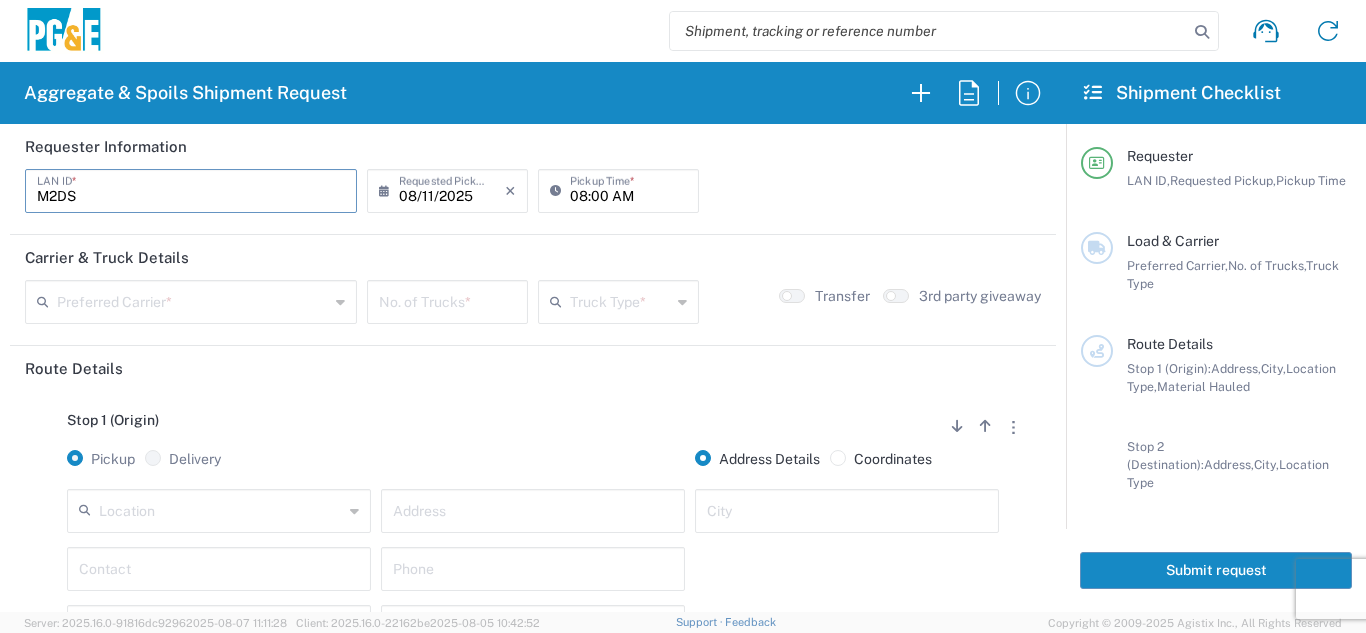 type on "M2DS" 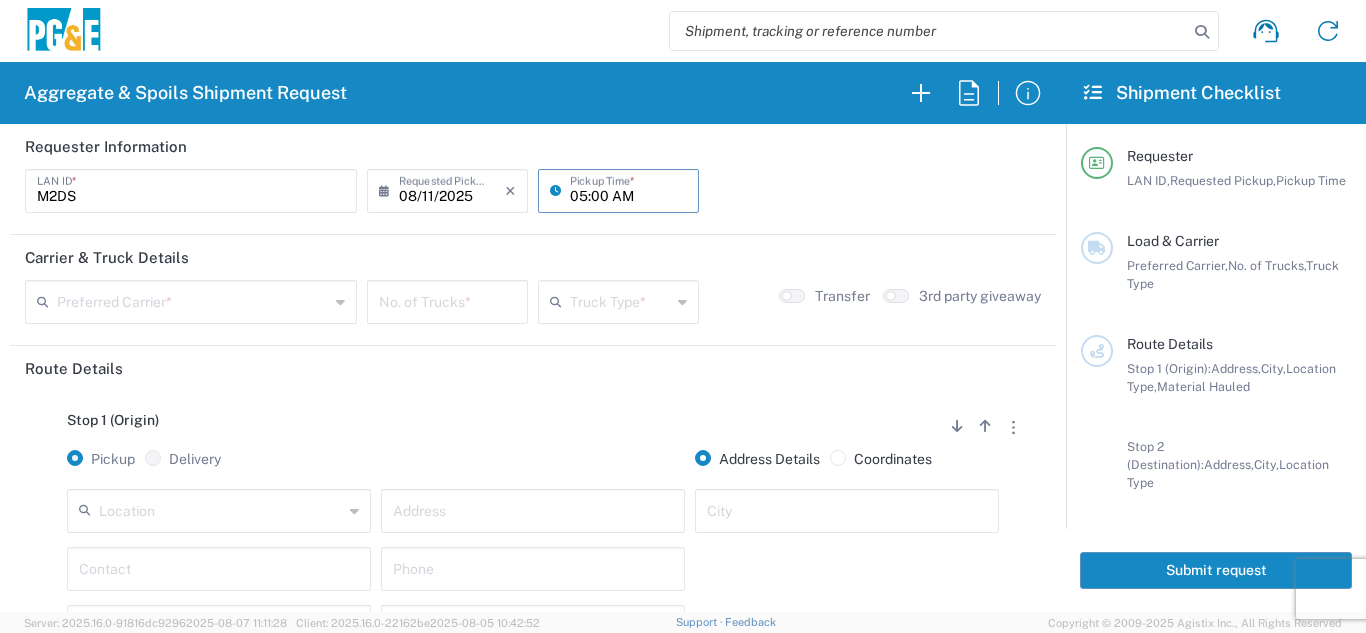 click on "05:00 AM" at bounding box center [628, 189] 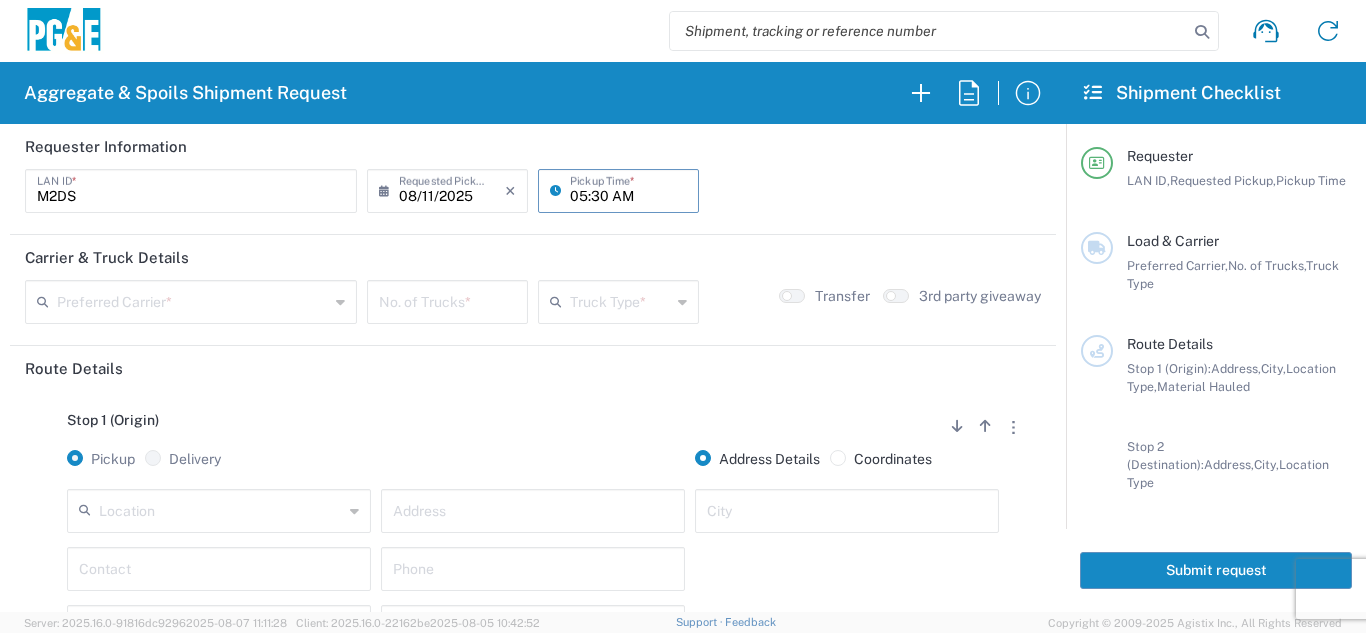 type on "05:30 AM" 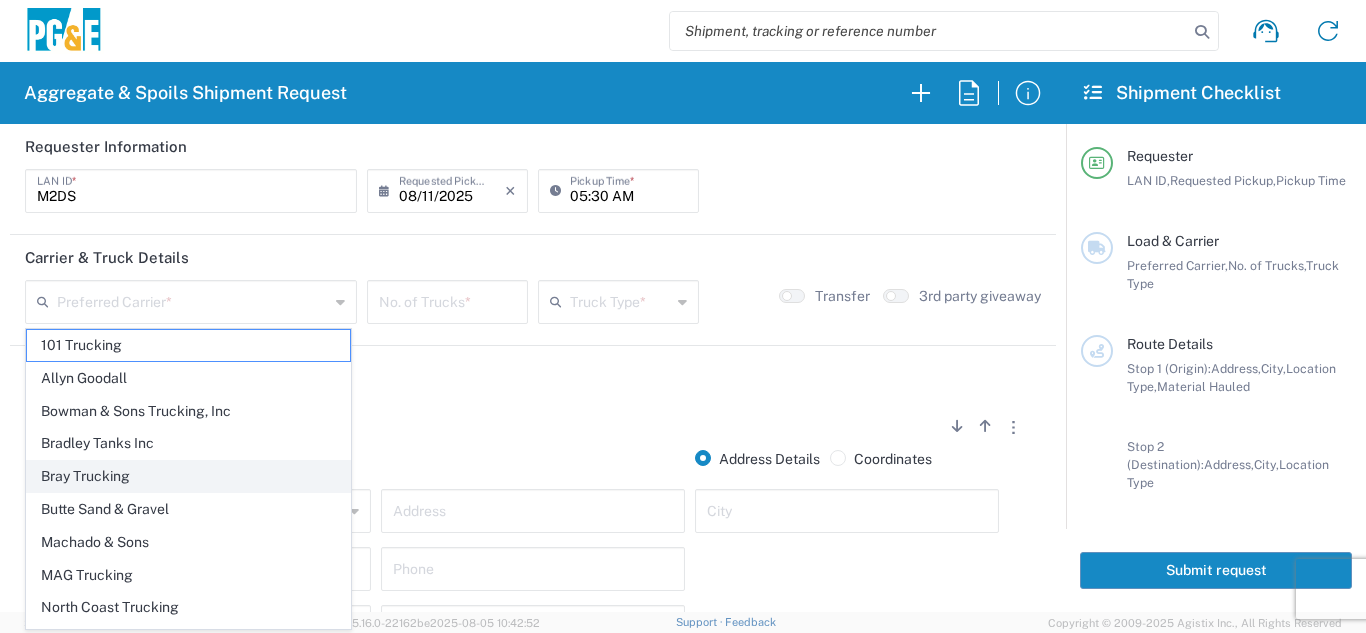 click on "Bray Trucking" 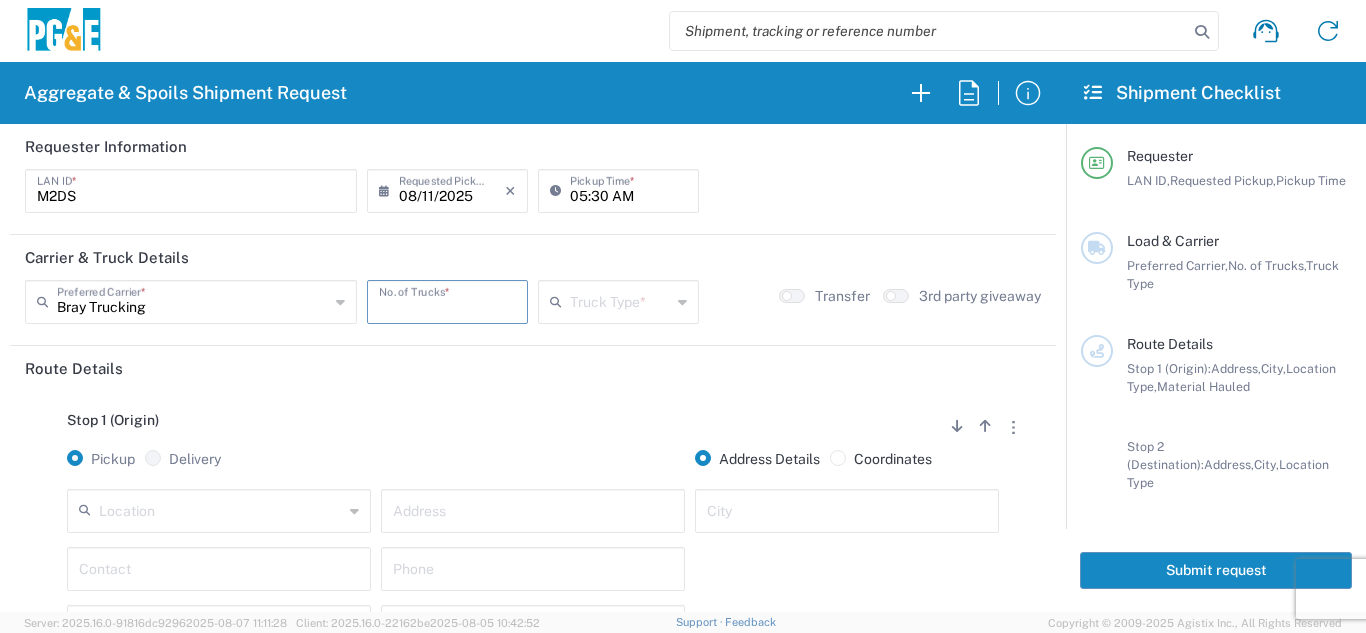 click at bounding box center (447, 300) 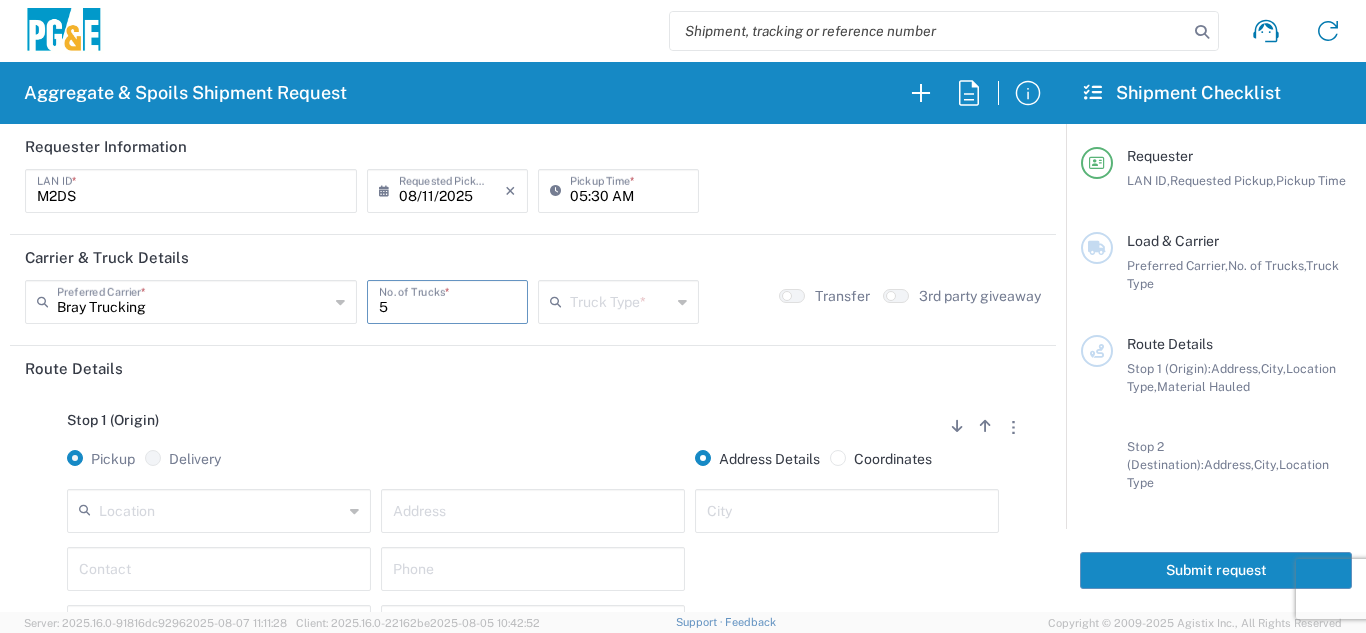 type on "5" 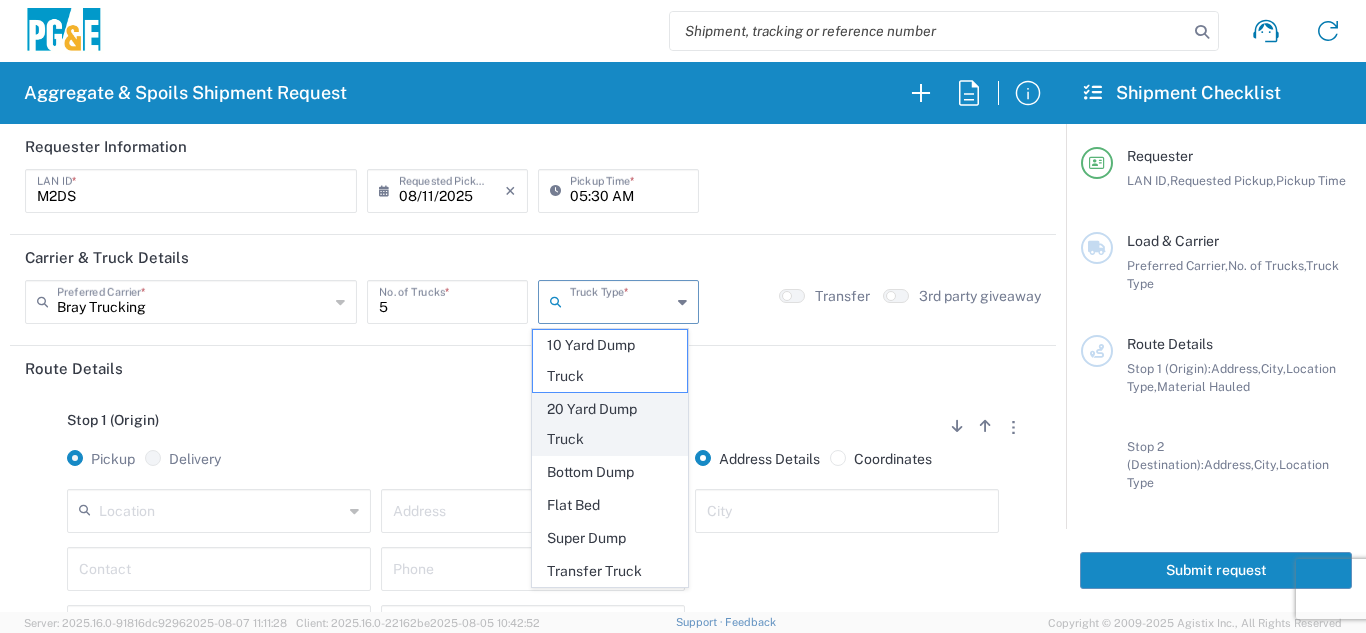 click on "20 Yard Dump Truck" 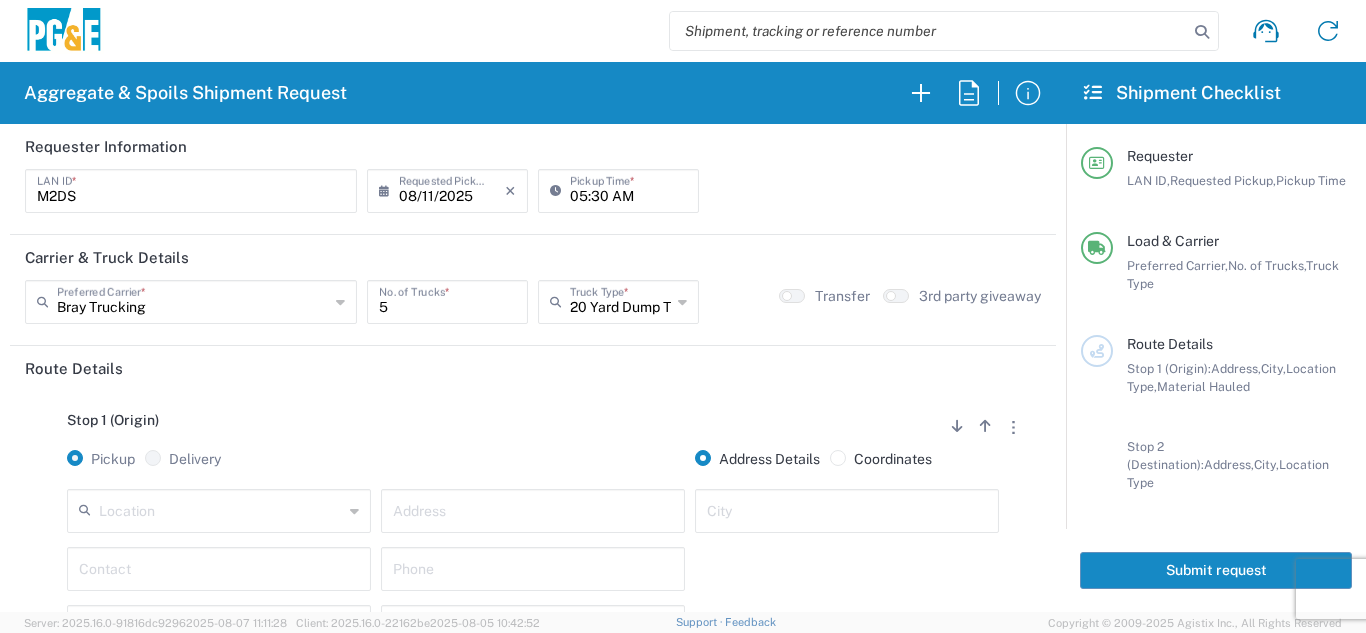 click on "Stop 1 (Origin)
Add Stop Above   Add Stop Below   Remove Stop   Pickup   Delivery   Address Details   Coordinates   Location  17300 East Jahant Rd - Quarry 7/11 Materials - Chico - Quarry 7/11 Materials - Ridgecrest - Quarry Acampo Airport - Santa Rosa Altamont Landfill - Livermore American Canyon Anderson Landfill - Waste Management Landfill Class II Antioch Building Materials Antioch SC Argent Materials - Oakland - Quarry Auburn Auburn HUB Yard Auburn SC Avenal Regional Landfill Bakersfield SC Bakersfield Sub Bangor Rock Quarry Bear River Aggregates - Meadow Vista - Quarry Best Rock Quarry - Barstow Blue Mountain Minerals - Columbia - Quarry Bodean Bowman & Sons Brisbane Recycling Burney SC Butte Sand & Gravel - Sutter - Quarry Calaveras Materials Inc - Merced - Quarry Canyon Rock Co Inc - Forestville - Quarry Carlotta Cedar Avenue Recycling - Fresno - Quarry Cemex - Antioch - Quarry Cemex - Clayton - Quarry Cemex - Clovis - Quarry Cemex - Fresno - Quarry * *" 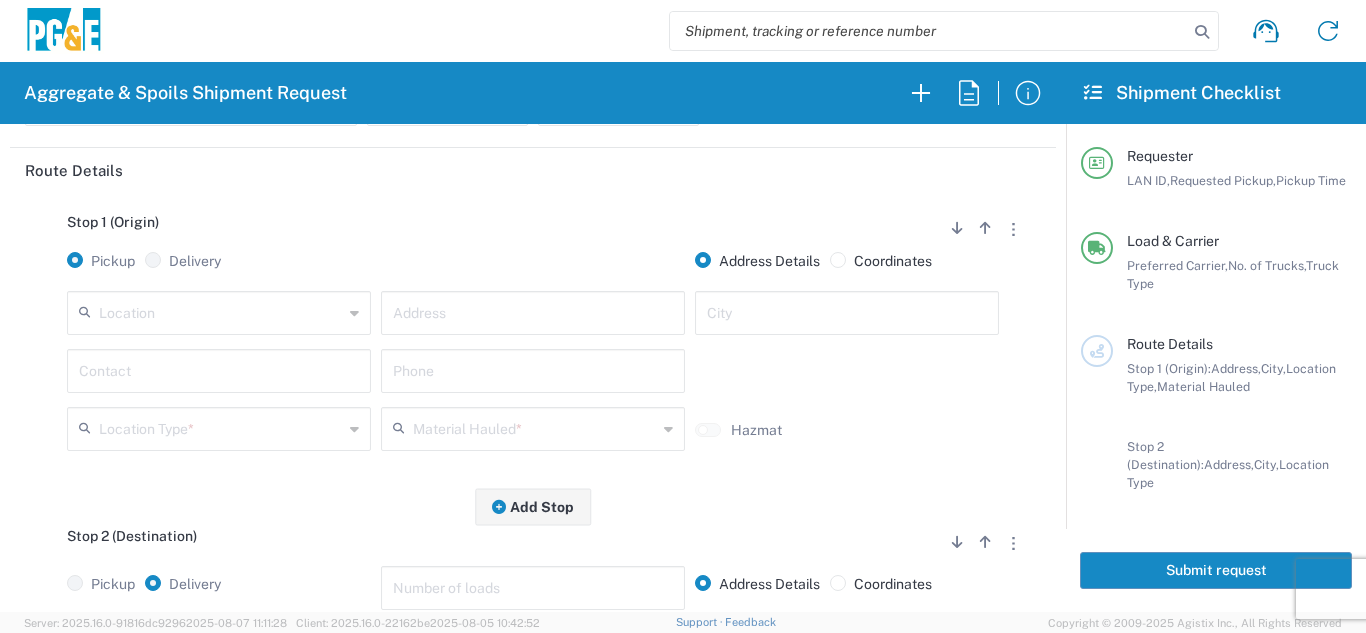 scroll, scrollTop: 200, scrollLeft: 0, axis: vertical 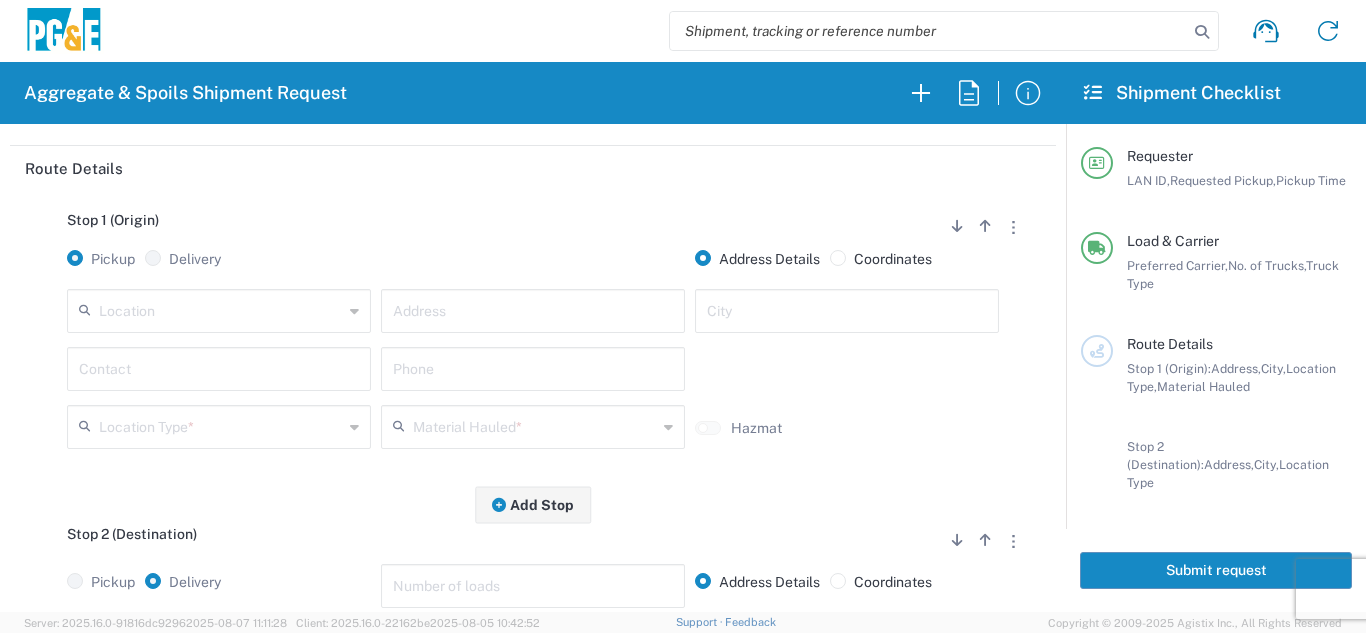 click at bounding box center (221, 309) 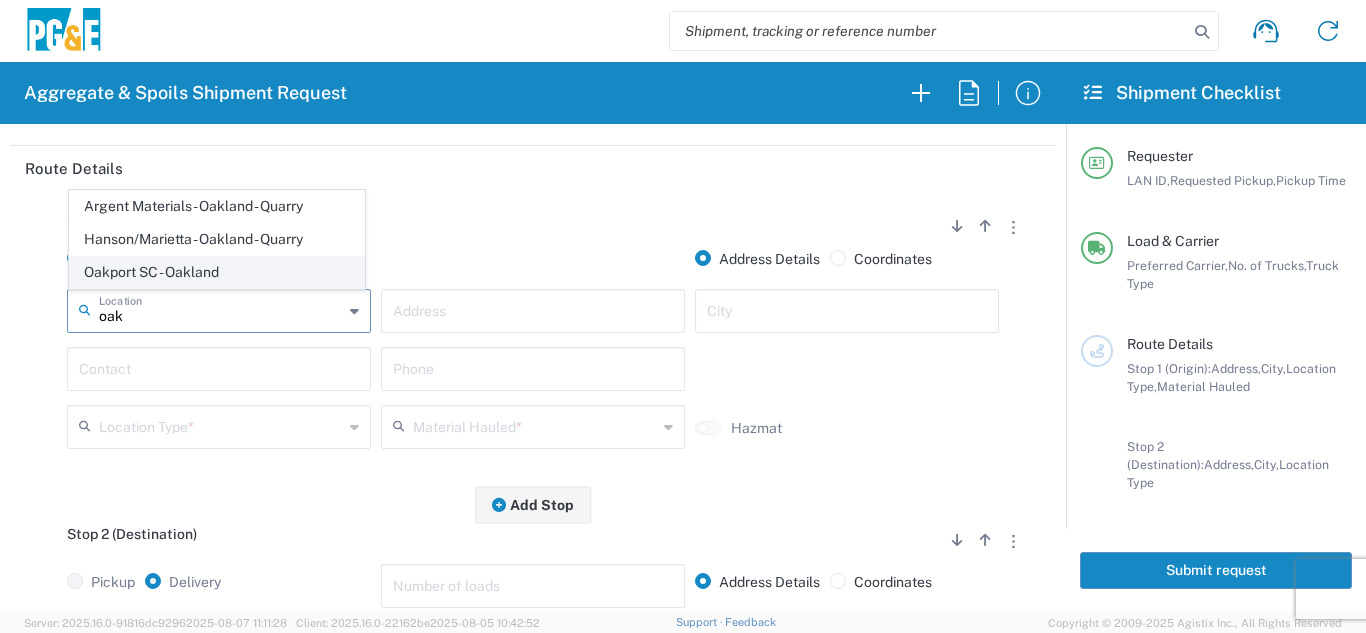 click on "Oakport SC - Oakland" 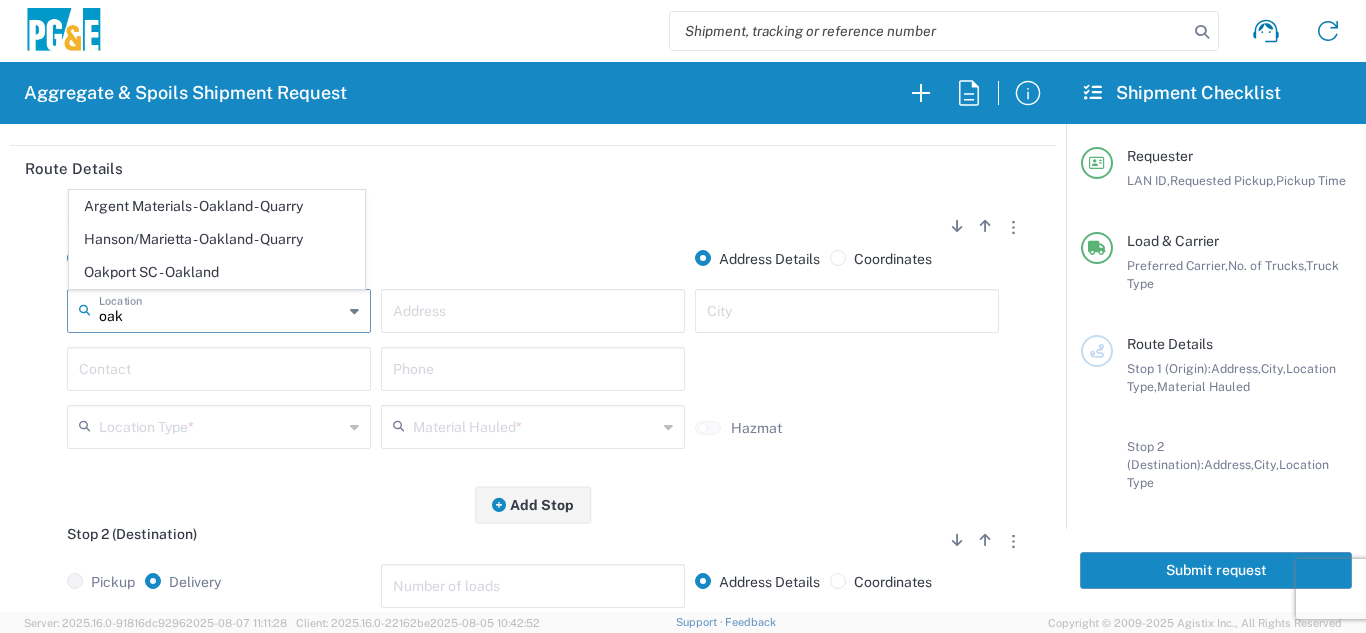 type on "Oakport SC - Oakland" 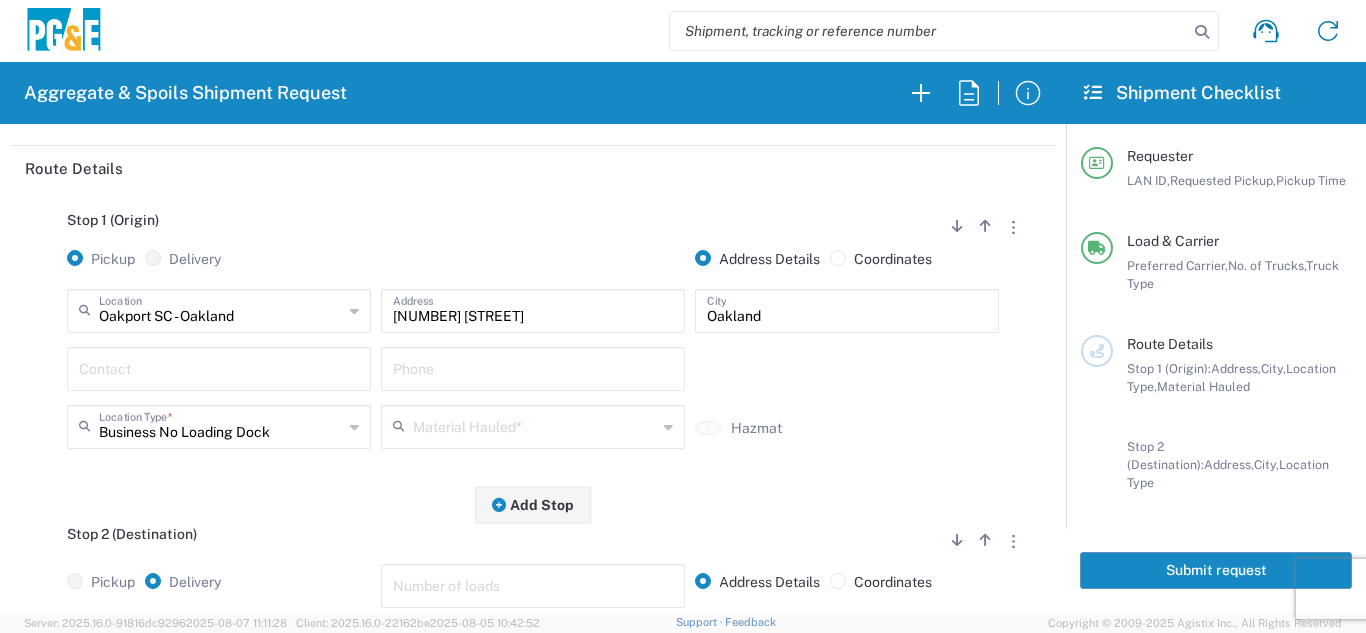 click at bounding box center [219, 367] 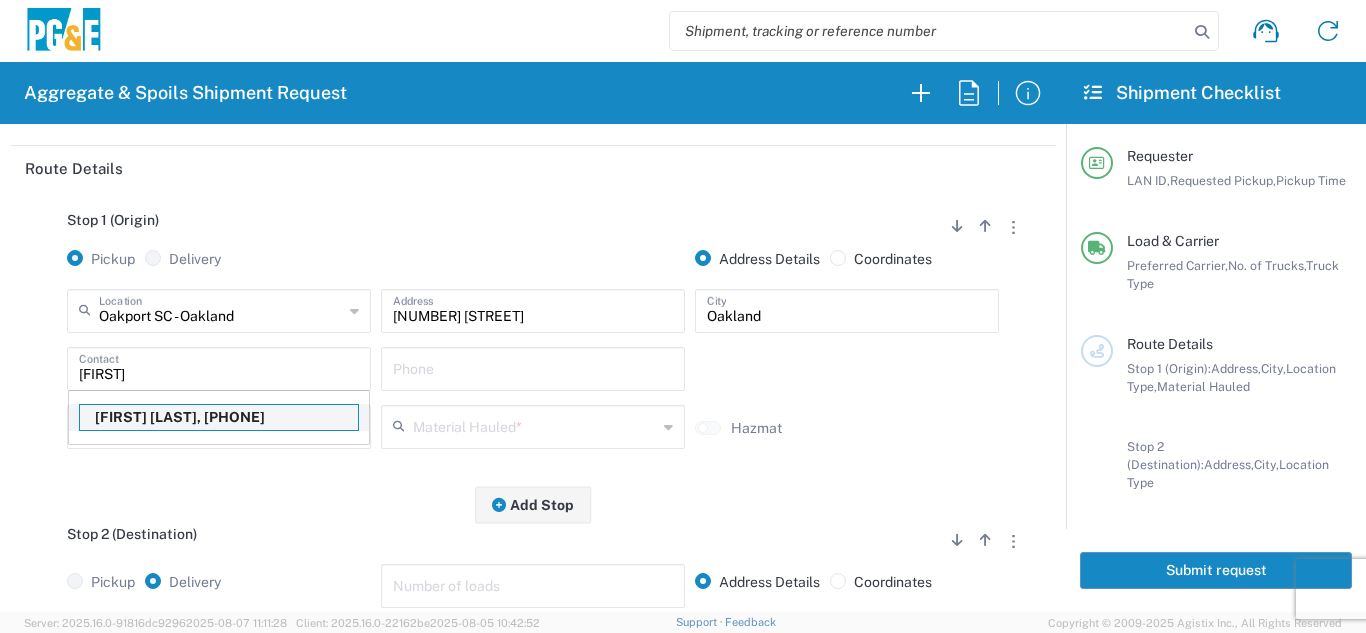 click on "[FIRST] [LAST], [PHONE]" at bounding box center (219, 417) 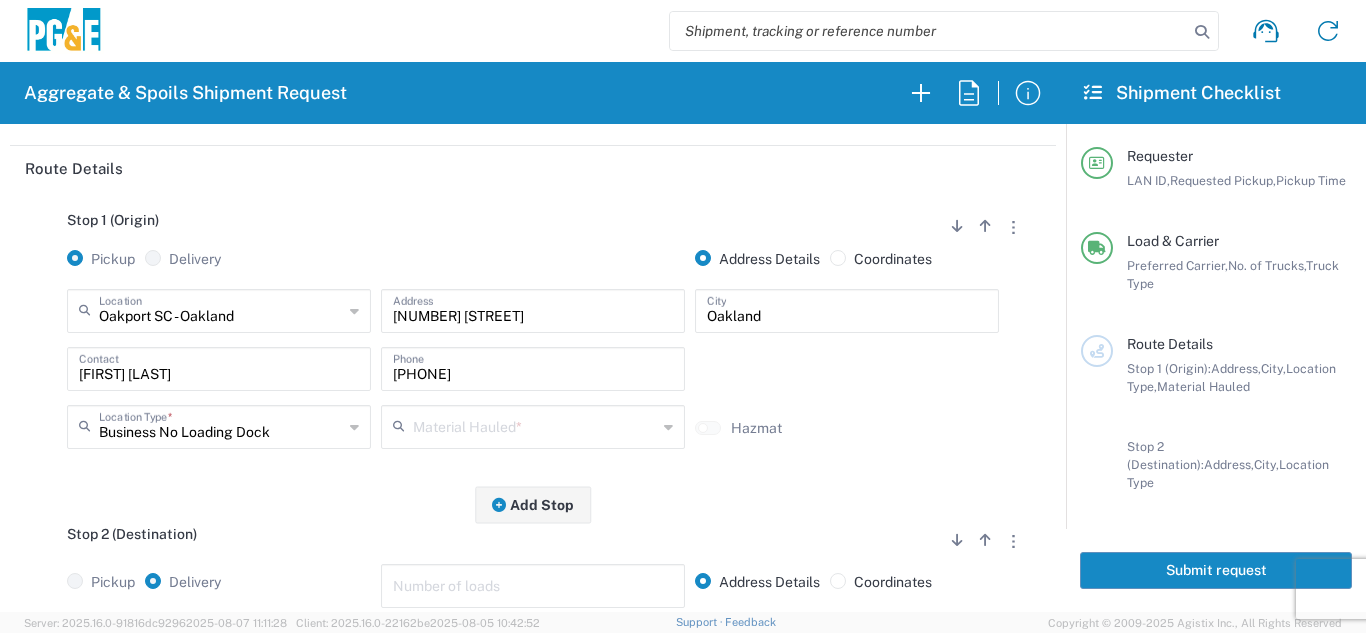 click on "Material Hauled  *" 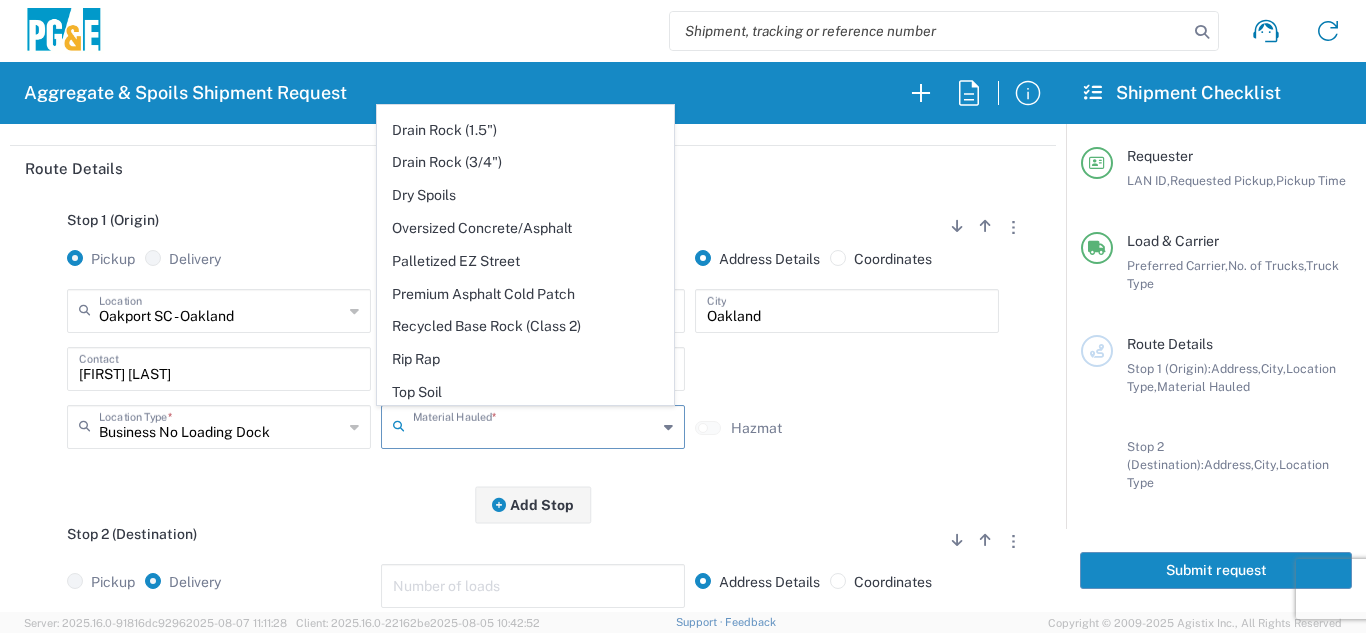 scroll, scrollTop: 356, scrollLeft: 0, axis: vertical 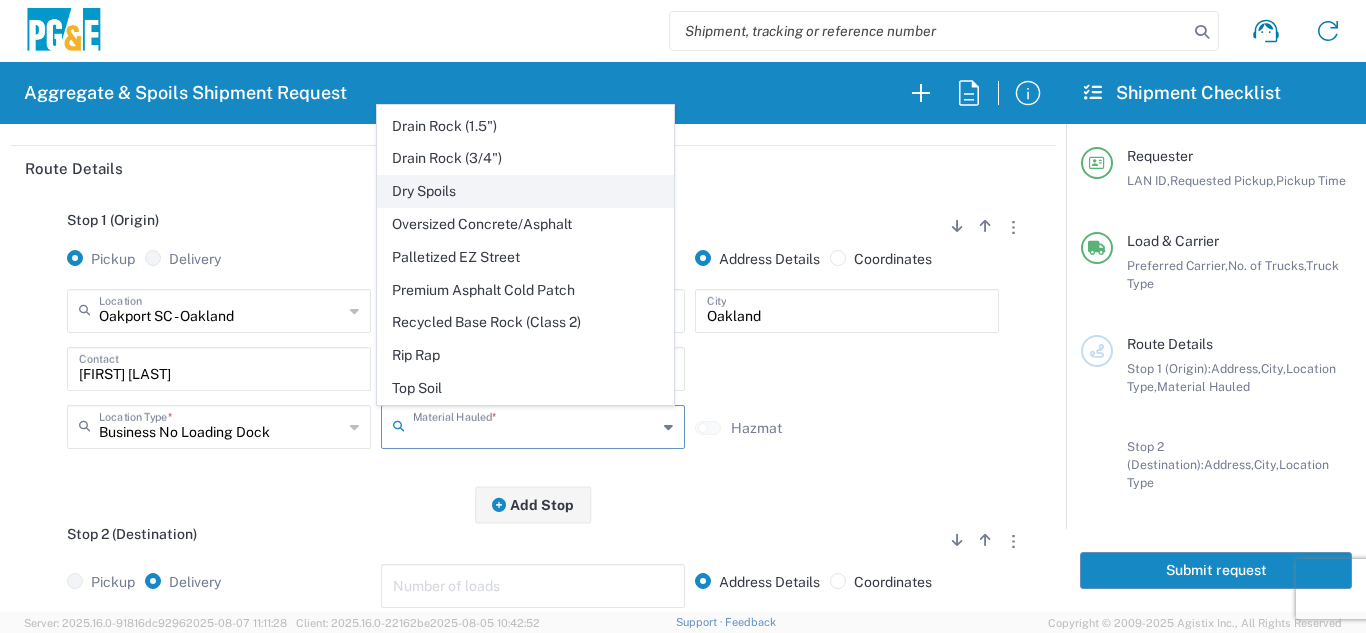click on "Dry Spoils" 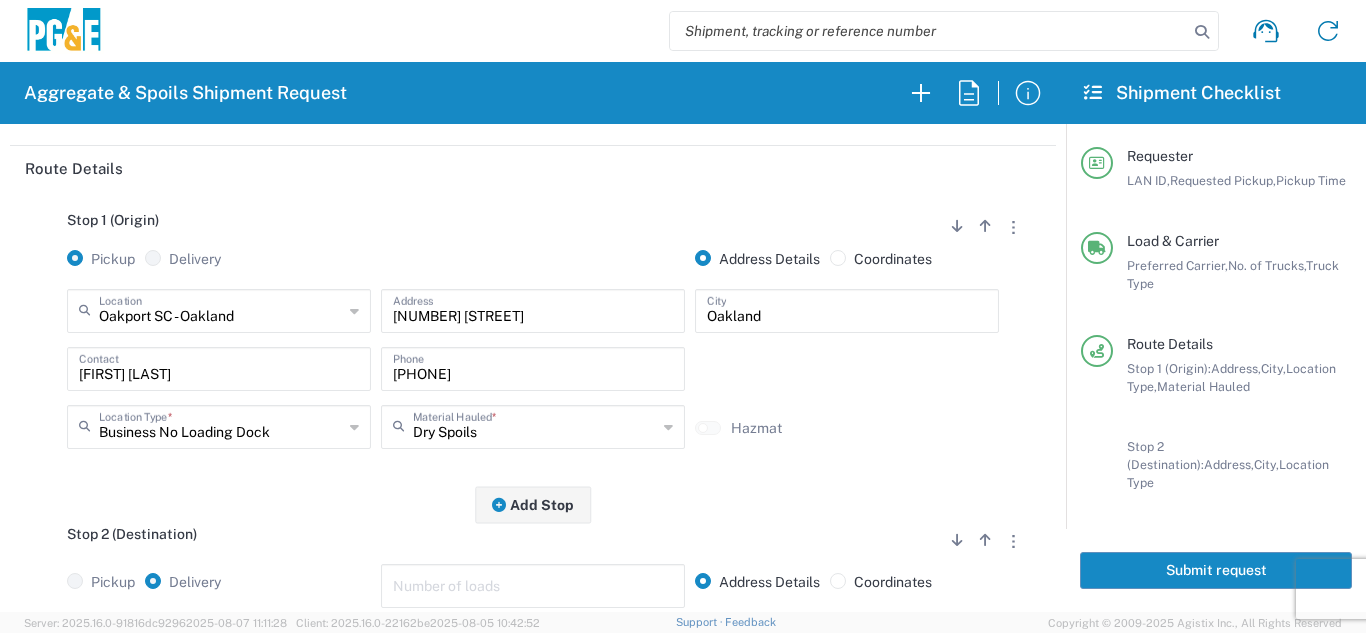click on "Stop 1 (Origin)
Add Stop Above   Add Stop Below   Remove Stop   Pickup   Delivery   Address Details   Coordinates  Oakport SC - Oakland  Location  Oakport SC - Oakland 17300 East Jahant Rd - Quarry 7/11 Materials - Chico - Quarry 7/11 Materials - Ridgecrest - Quarry Acampo Airport - Santa Rosa Altamont Landfill - Livermore American Canyon Anderson Landfill - Waste Management Landfill Class II Antioch Building Materials Antioch SC Argent Materials - Oakland - Quarry Auburn Auburn HUB Yard Auburn SC Avenal Regional Landfill Bakersfield SC Bakersfield Sub Bangor Rock Quarry Bear River Aggregates - Meadow Vista - Quarry Best Rock Quarry - Barstow Blue Mountain Minerals - Columbia - Quarry Bodean Bowman & Sons Brisbane Recycling Burney SC Butte Sand & Gravel - Sutter - Quarry Calaveras Materials Inc - Merced - Quarry Canyon Rock Co Inc - Forestville - Quarry Carlotta Cedar Avenue Recycling - Fresno - Quarry Cemex - Antioch - Quarry Cemex - Clayton - Quarry Chico SC" 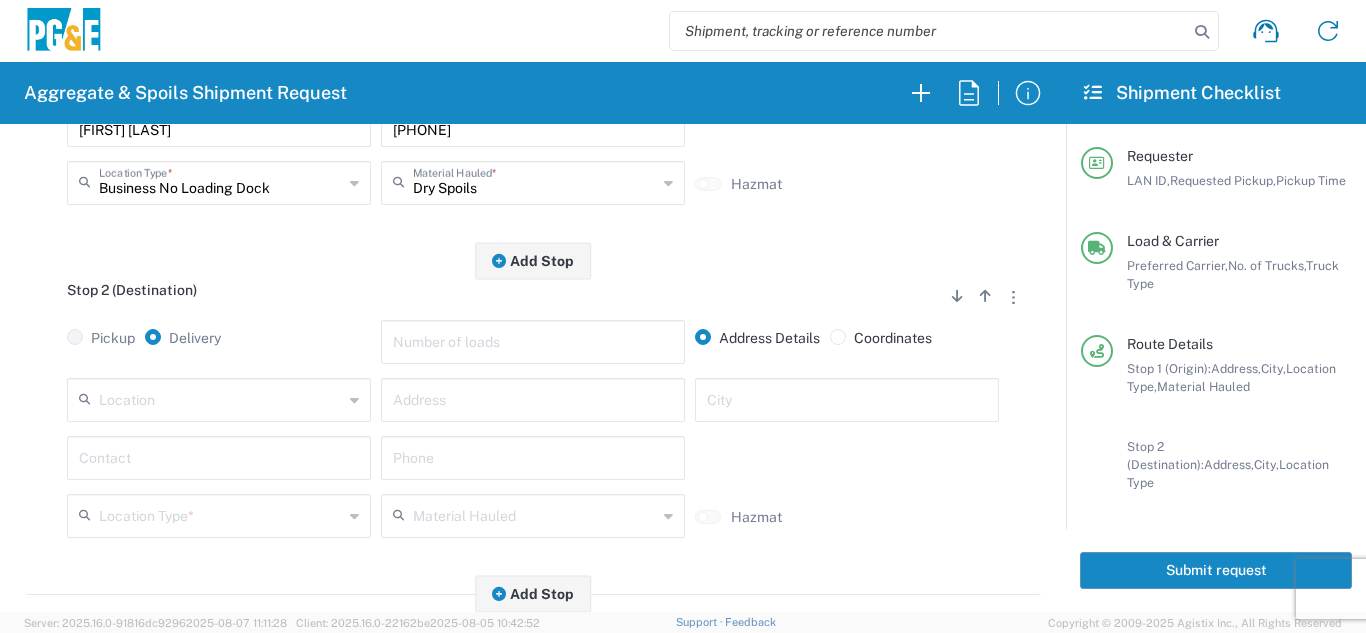 scroll, scrollTop: 500, scrollLeft: 0, axis: vertical 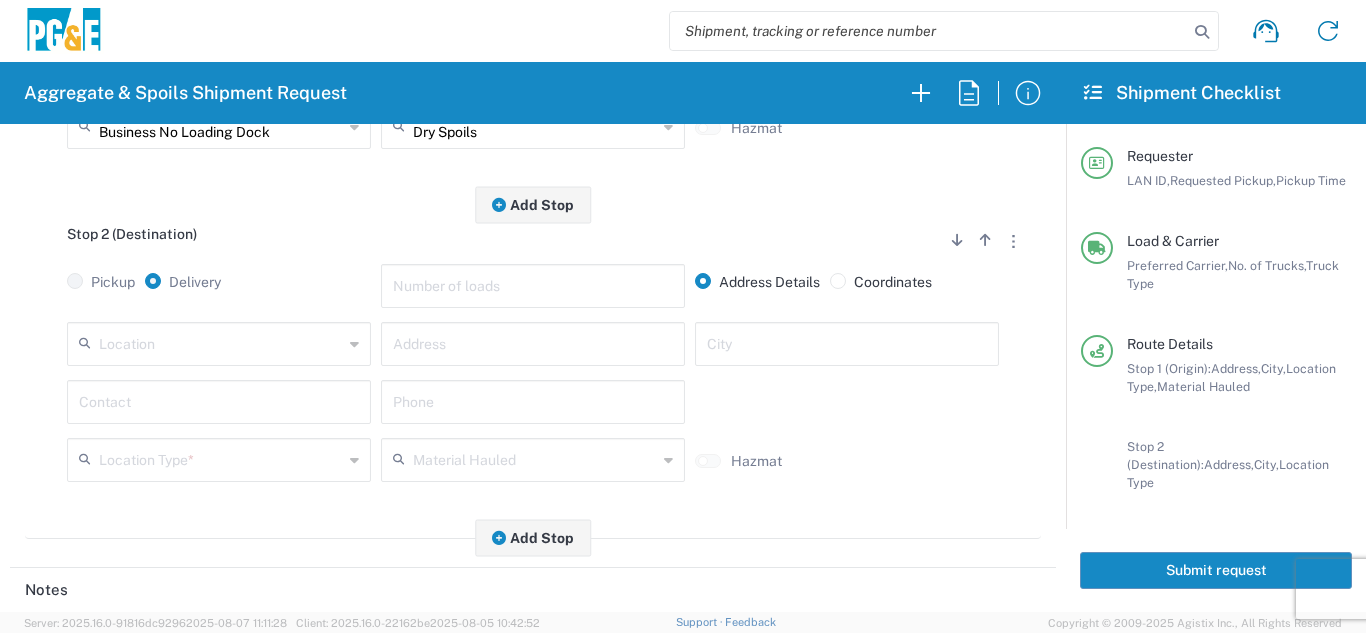 click at bounding box center (221, 342) 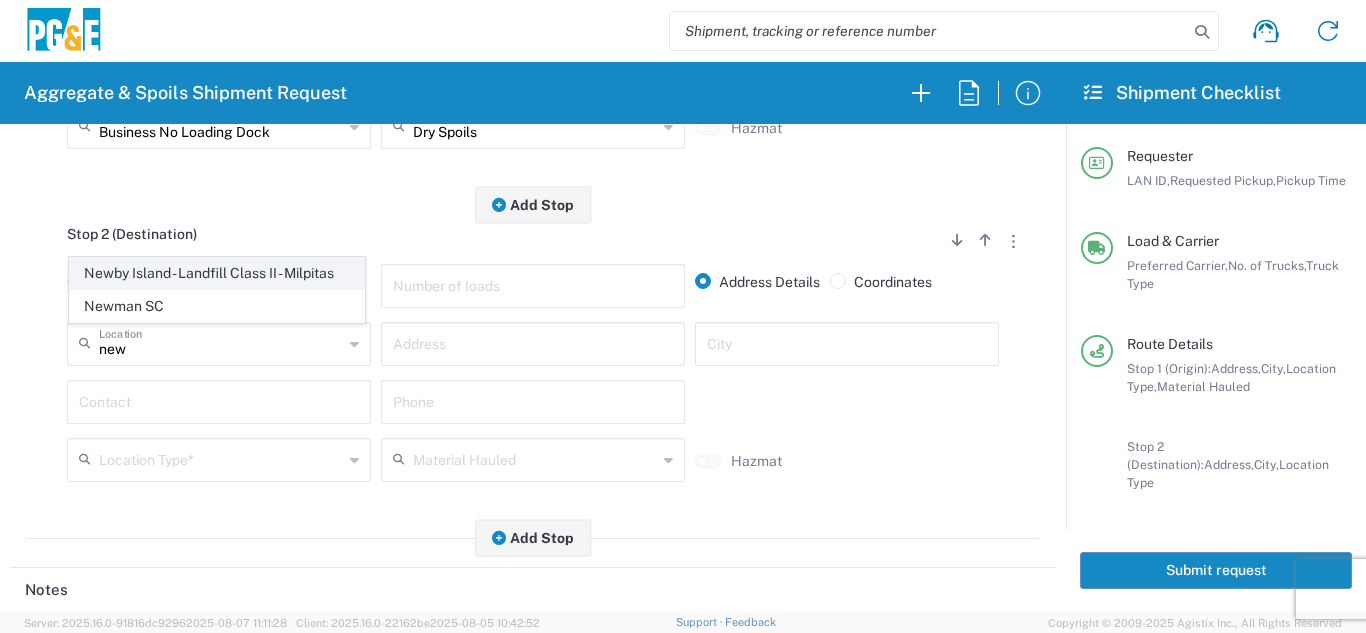 click on "Newby Island - Landfill Class II - Milpitas" 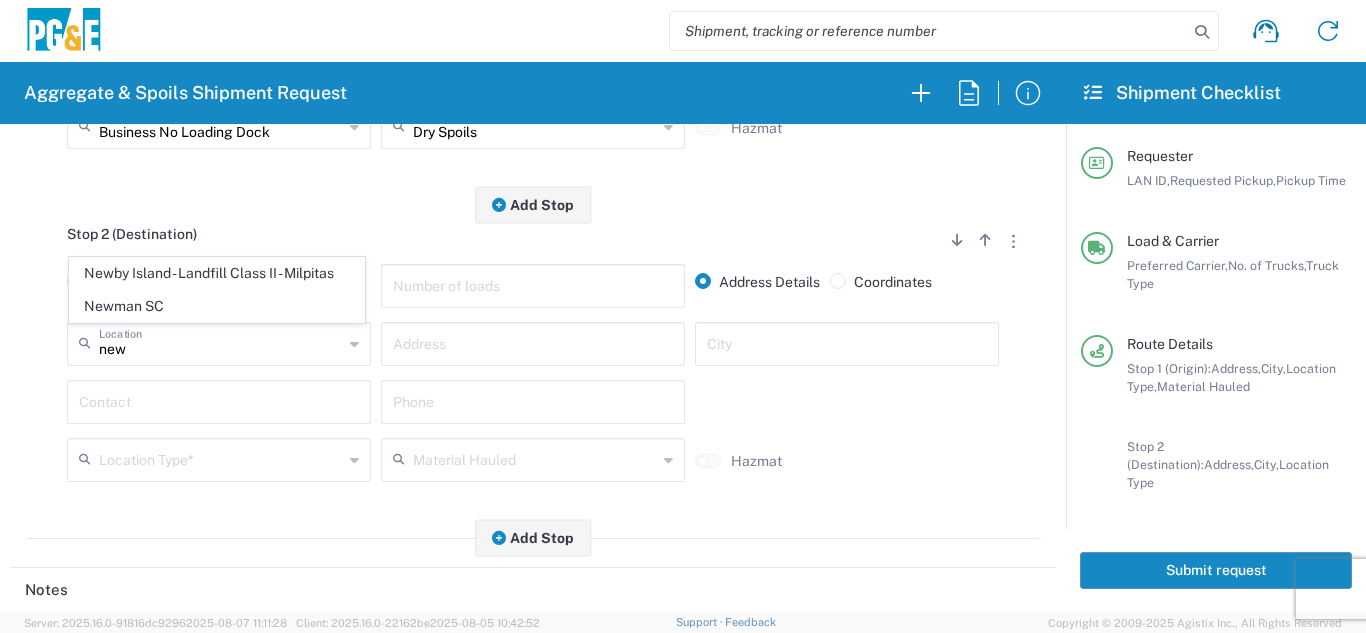 type on "Newby Island - Landfill Class II - Milpitas" 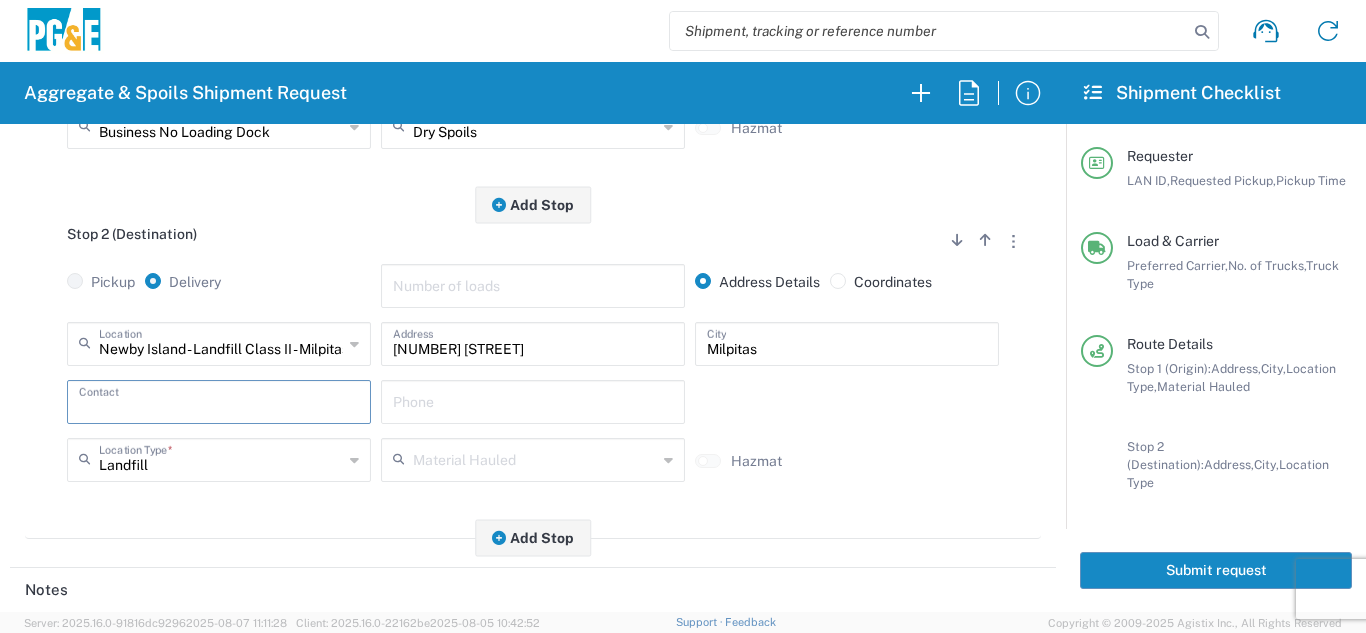 click at bounding box center (219, 400) 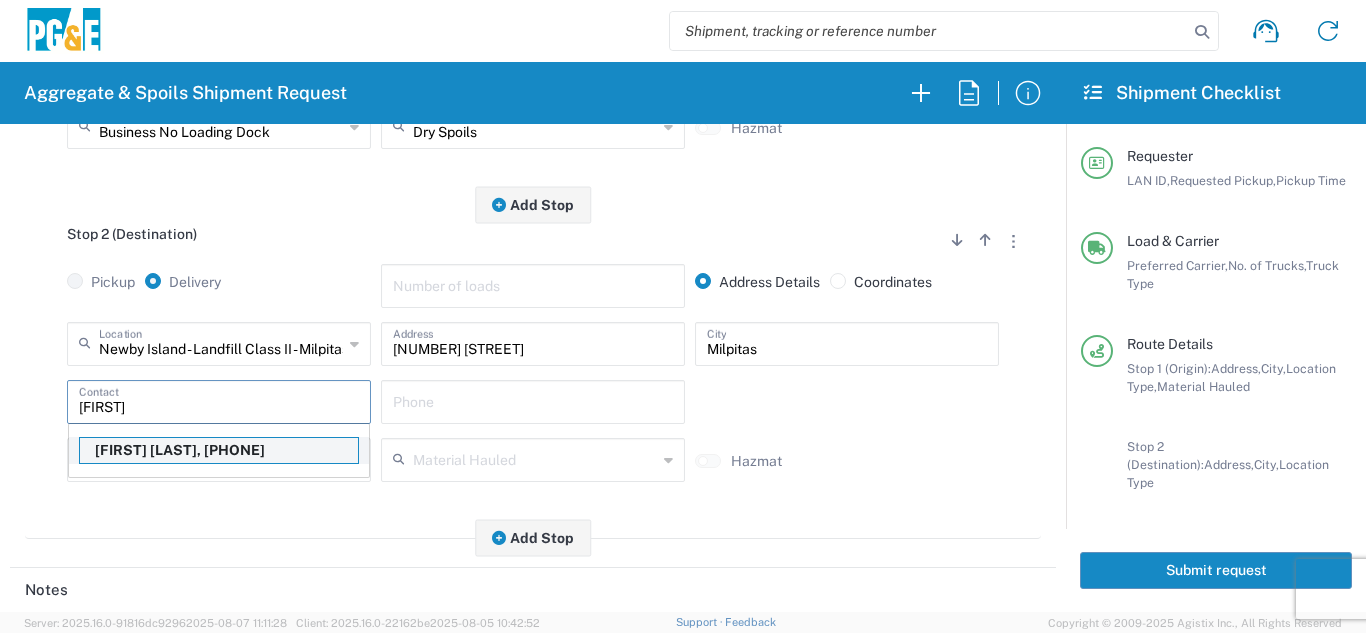 click on "[FIRST] [LAST], [PHONE]" at bounding box center (219, 450) 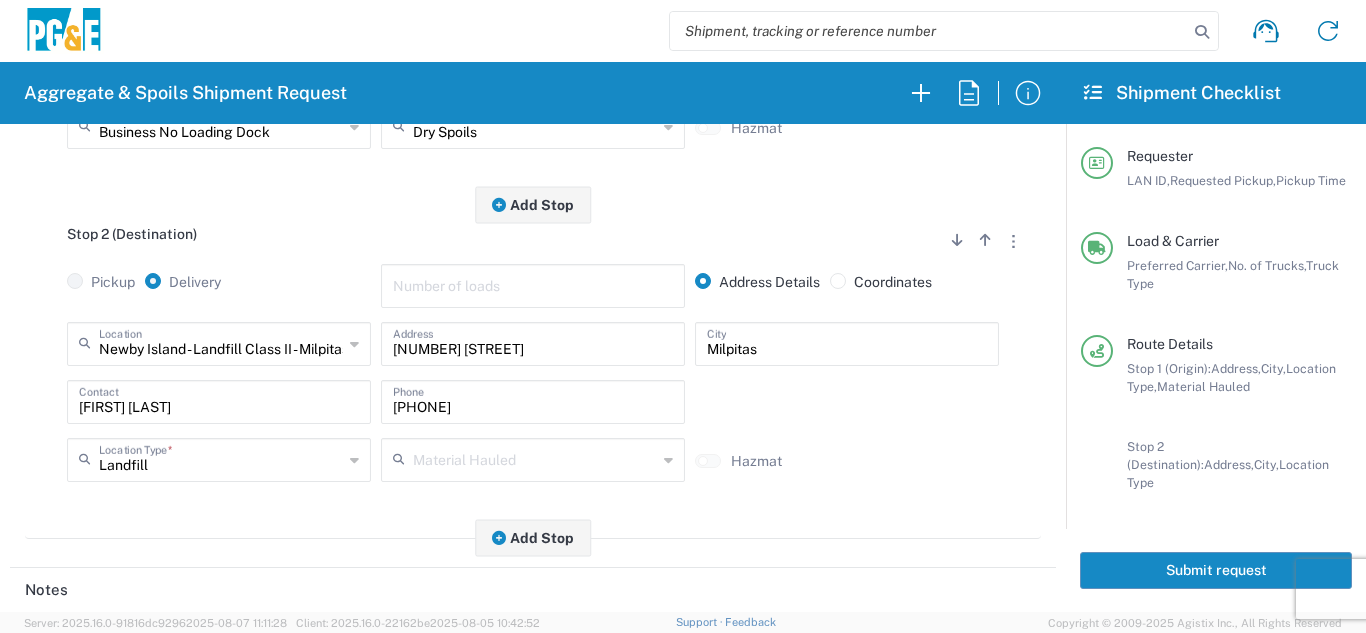 click on "Stop 2 (Destination)
Add Stop Above   Add Stop Below   Remove Stop   Pickup   Delivery   Number of loads   Address Details   Coordinates  Newby Island - Landfill Class II - Milpitas  Location  Newby Island - Landfill Class II - Milpitas 17300 East Jahant Rd - Quarry 7/11 Materials - Chico - Quarry 7/11 Materials - Ridgecrest - Quarry Acampo Airport - Santa Rosa Altamont Landfill - Livermore American Canyon Anderson Landfill - Waste Management Landfill Class II Antioch Building Materials Antioch SC Argent Materials - Oakland - Quarry Auburn Auburn HUB Yard Auburn SC Avenal Regional Landfill Bakersfield SC Bakersfield Sub Bangor Rock Quarry Bear River Aggregates - Meadow Vista - Quarry Best Rock Quarry - Barstow Blue Mountain Minerals - Columbia - Quarry Bodean Bowman & Sons Brisbane Recycling Burney SC Butte Sand & Gravel - Sutter - Quarry Calaveras Materials Inc - Merced - Quarry Canyon Rock Co Inc - Forestville - Quarry Carlotta Cemex - Antioch - Quarry Clovis" 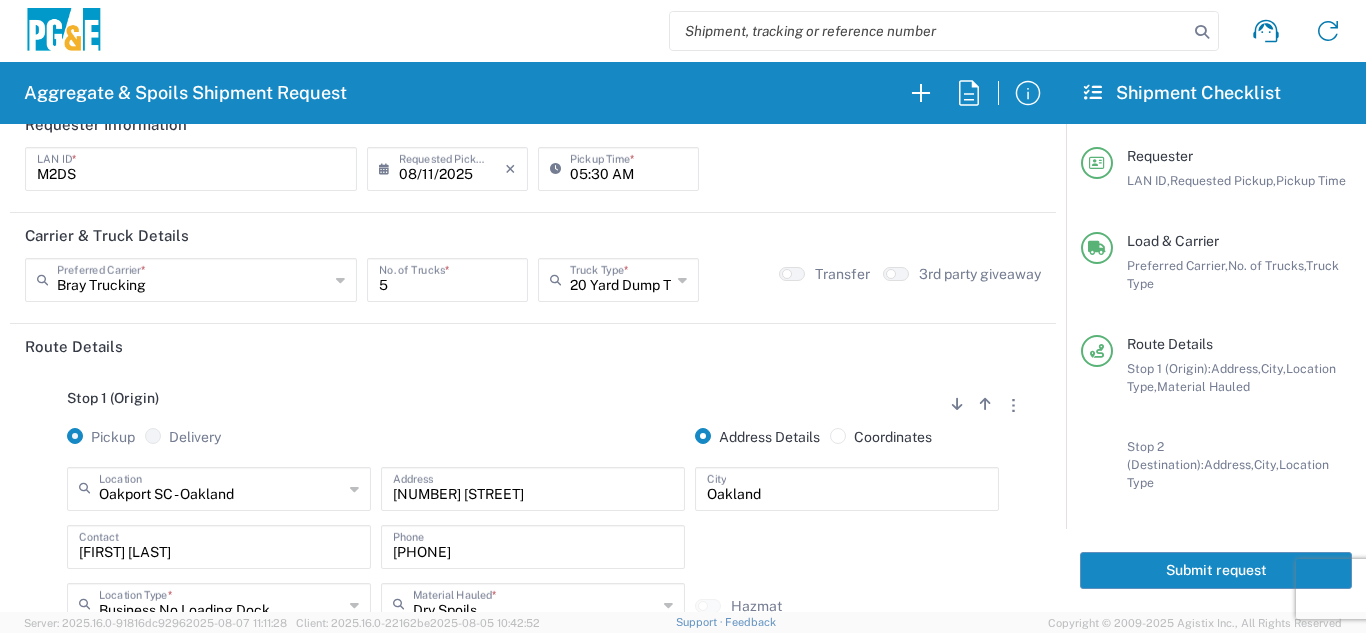 scroll, scrollTop: 0, scrollLeft: 0, axis: both 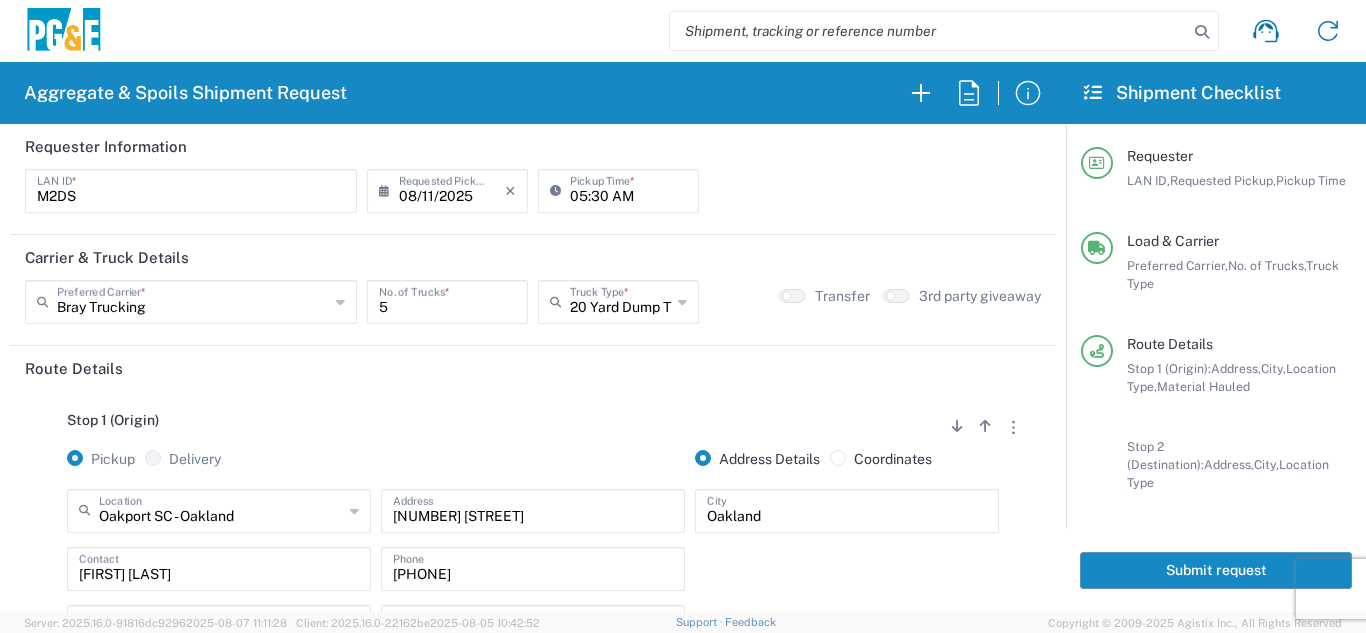 click on "Submit request" 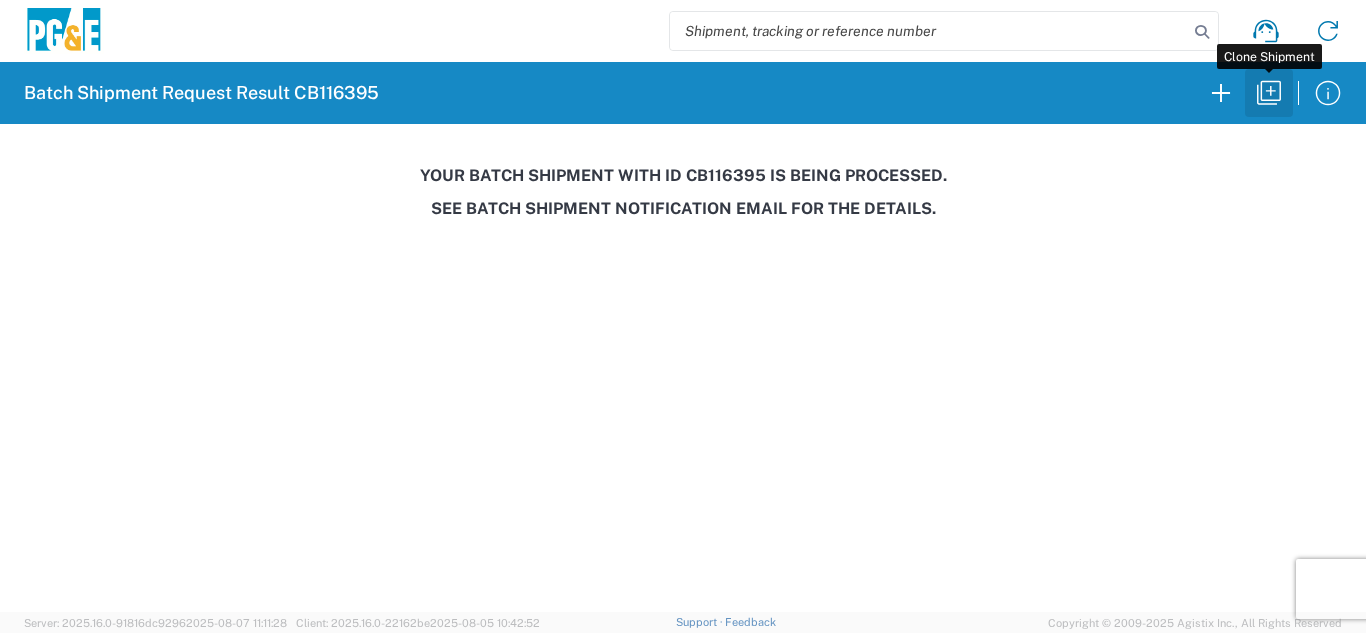 click 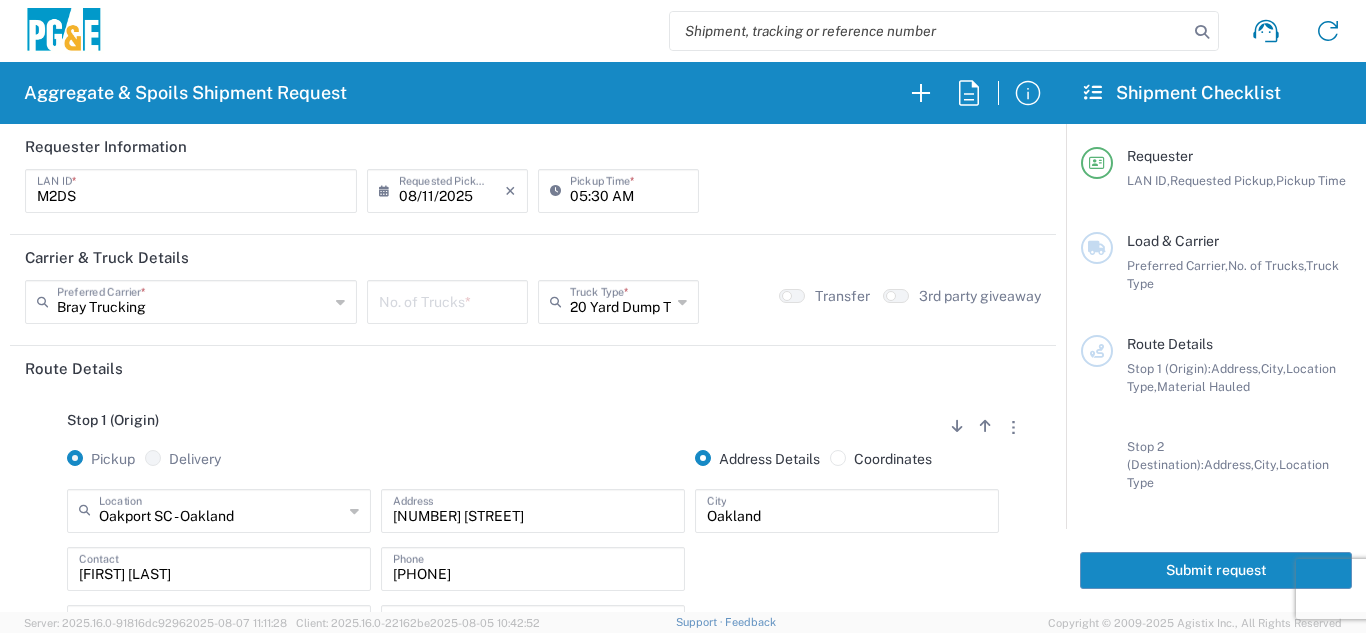 click at bounding box center (447, 300) 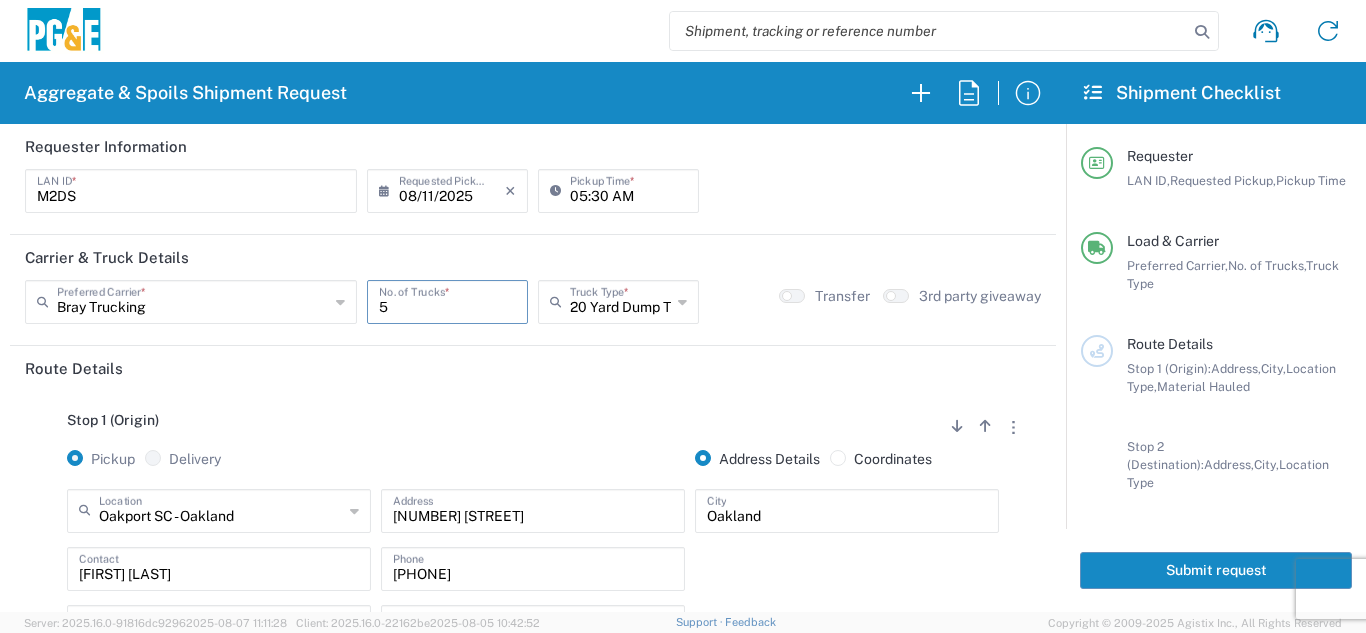 type on "5" 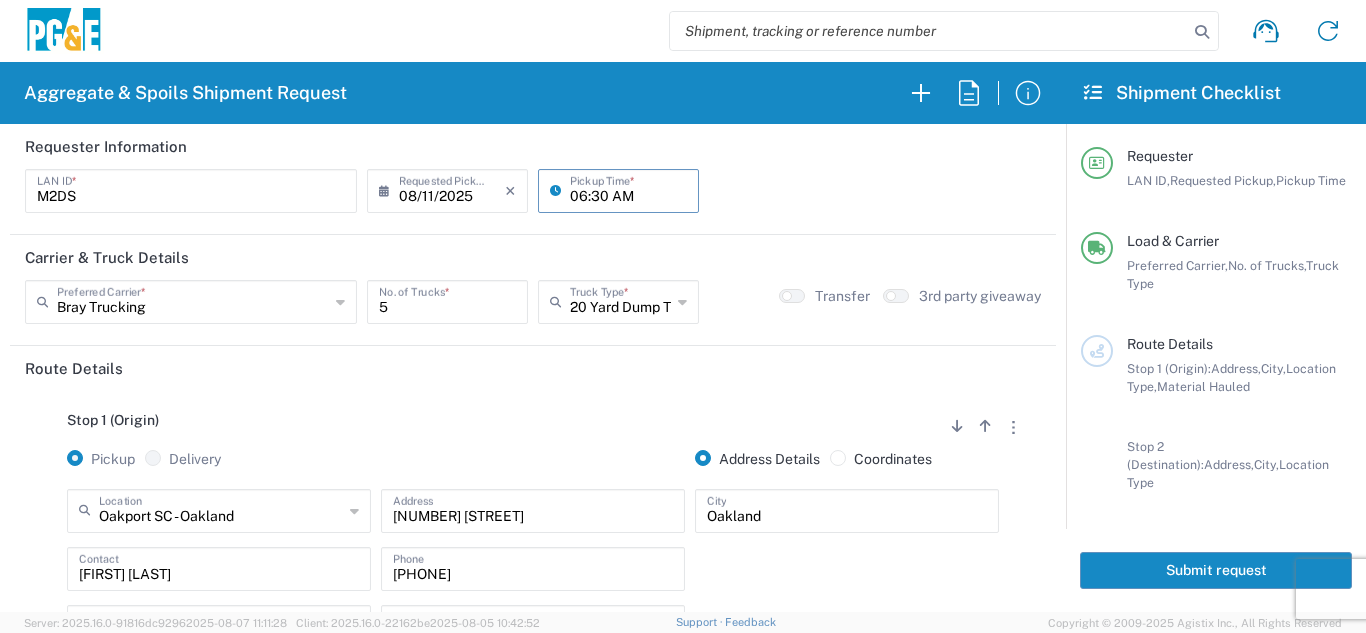 click on "06:30 AM" at bounding box center (628, 189) 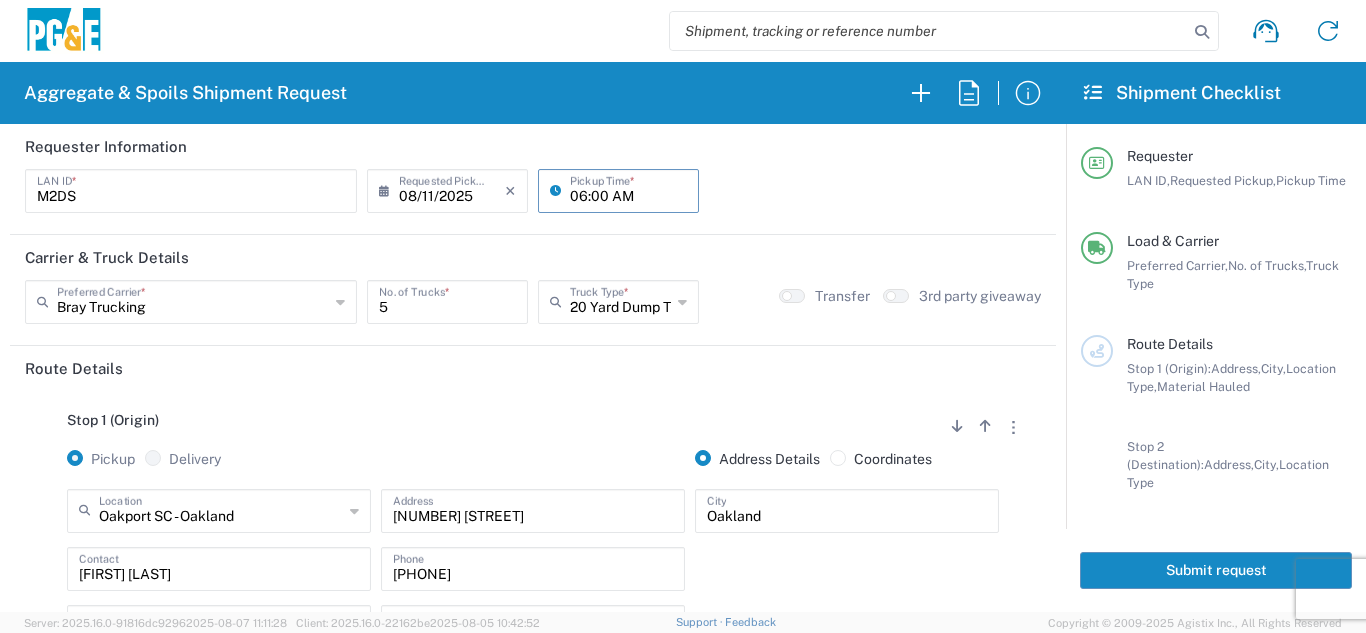type on "06:00 AM" 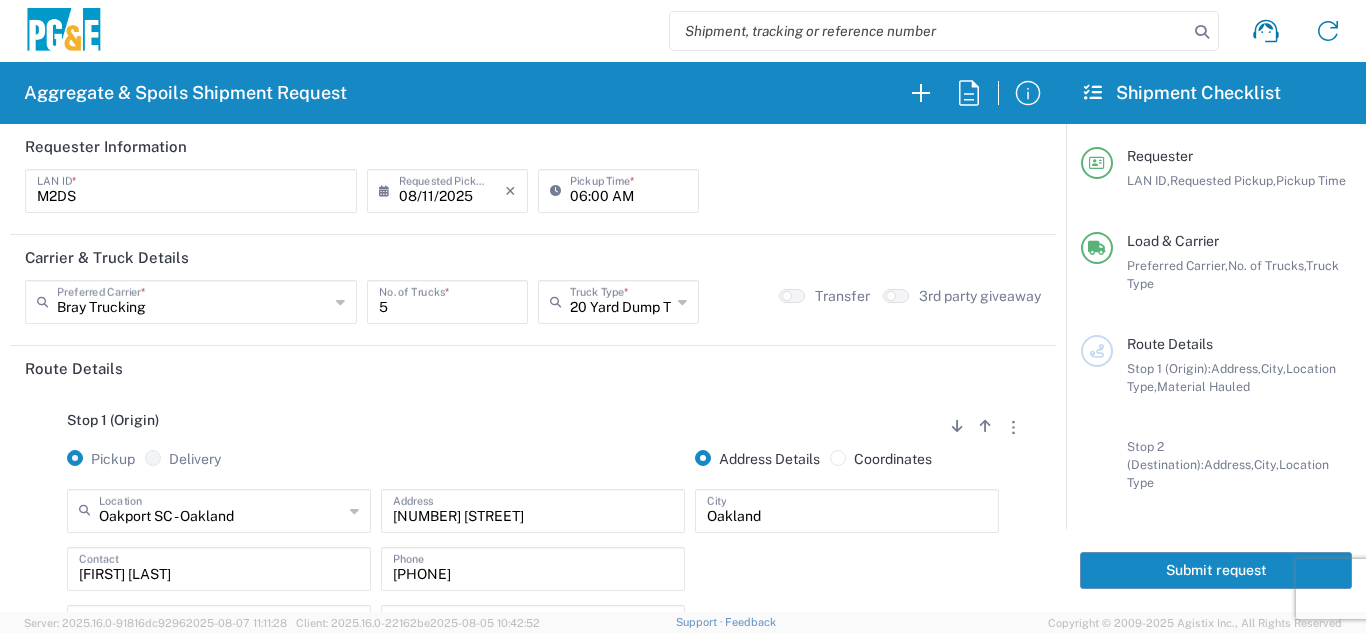 click on "[INITIALS]  LAN ID  * [DATE] ×  Requested Pickup  * Cancel Apply [TIME]  Pickup Time  *" 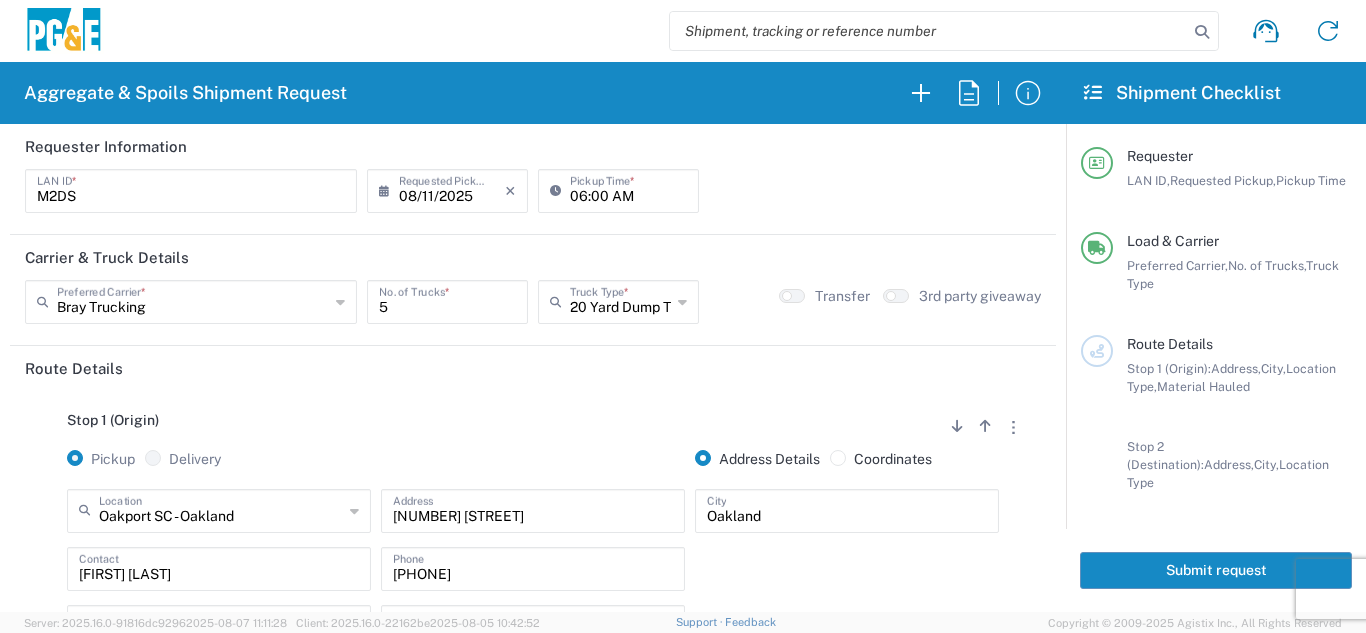 click on "Stop 1 (Origin)
Add Stop Above   Add Stop Below   Remove Stop   Pickup   Delivery   Address Details   Coordinates  Oakport SC - Oakland  Location  Oakport SC - Oakland 17300 East Jahant Rd - Quarry 7/11 Materials - Chico - Quarry 7/11 Materials - Ridgecrest - Quarry Acampo Airport - Santa Rosa Altamont Landfill - Livermore American Canyon Anderson Landfill - Waste Management Landfill Class II Antioch Building Materials Antioch SC Argent Materials - Oakland - Quarry Auburn Auburn HUB Yard Auburn SC Avenal Regional Landfill Bakersfield SC Bakersfield Sub Bangor Rock Quarry Bear River Aggregates - Meadow Vista - Quarry Best Rock Quarry - Barstow Blue Mountain Minerals - Columbia - Quarry Bodean Bowman & Sons Brisbane Recycling Burney SC Butte Sand & Gravel - Sutter - Quarry Calaveras Materials Inc - Merced - Quarry Canyon Rock Co Inc - Forestville - Quarry Carlotta Cedar Avenue Recycling - Fresno - Quarry Cemex - Antioch - Quarry Cemex - Clayton - Quarry Chico SC" 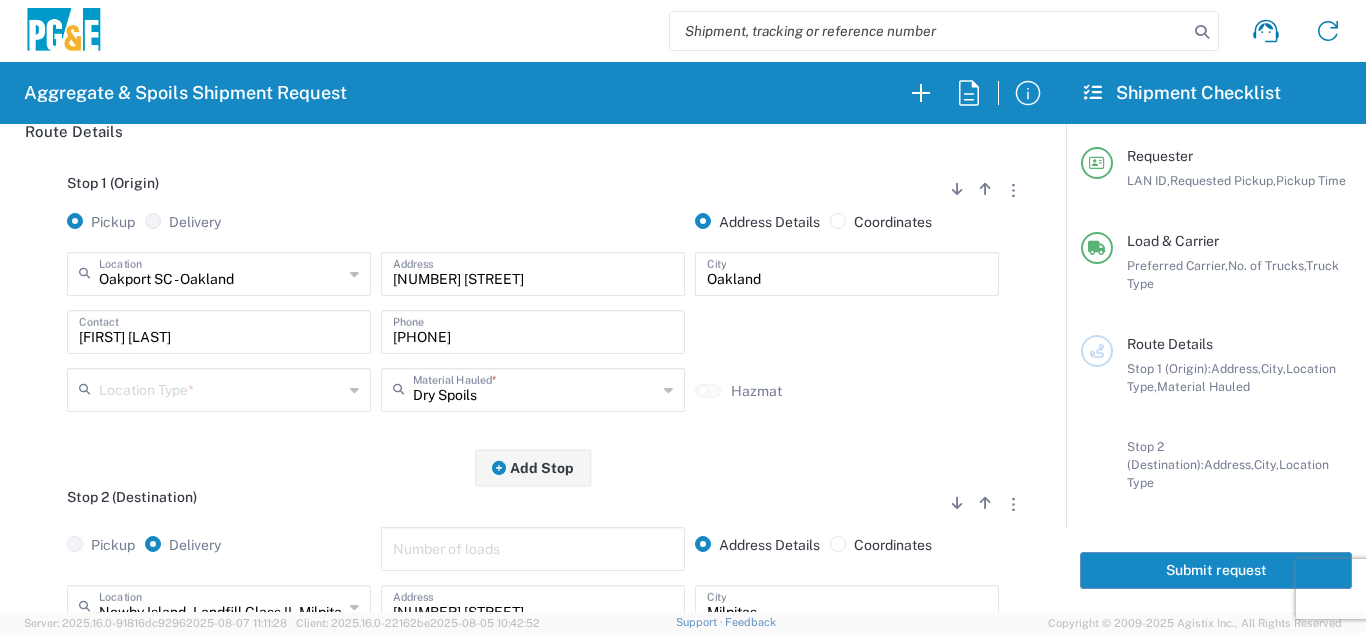 scroll, scrollTop: 300, scrollLeft: 0, axis: vertical 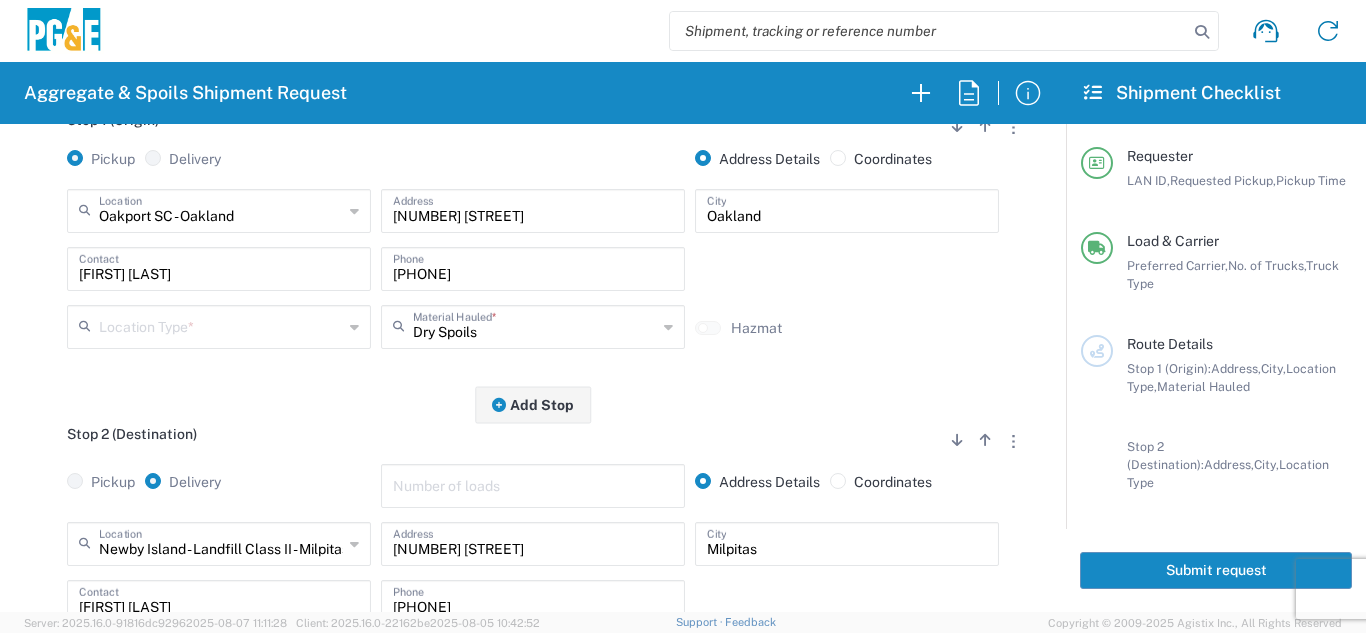 click at bounding box center [221, 325] 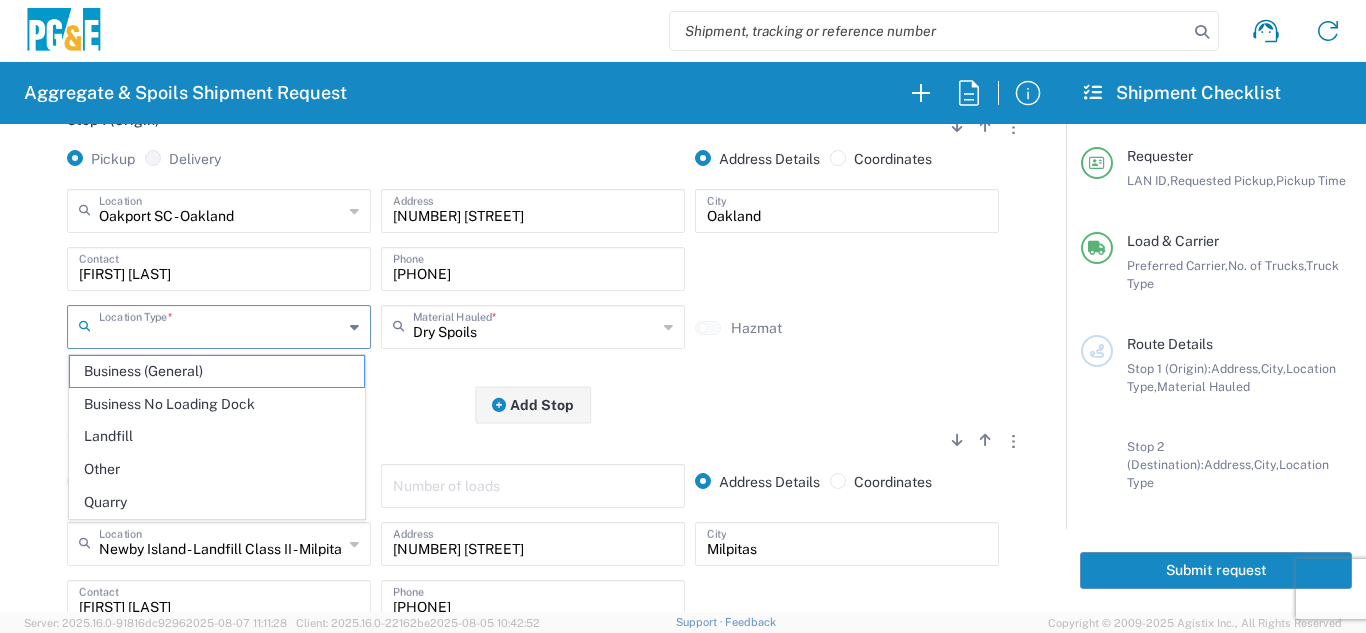click on "Business No Loading Dock" 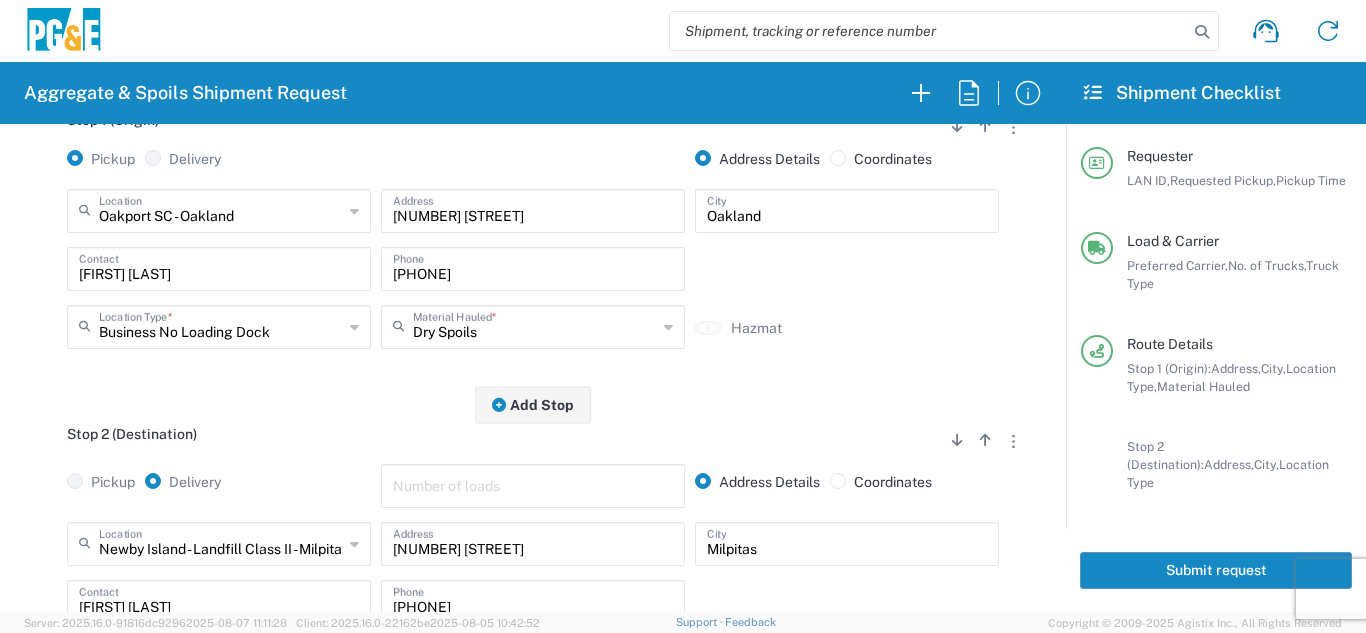 click on "Stop 1 (Origin)
Add Stop Above   Add Stop Below   Remove Stop   Pickup   Delivery   Address Details   Coordinates  Oakport SC - Oakland  Location  Oakport SC - Oakland 17300 East Jahant Rd - Quarry 7/11 Materials - Chico - Quarry 7/11 Materials - Ridgecrest - Quarry Acampo Airport - Santa Rosa Altamont Landfill - Livermore American Canyon Anderson Landfill - Waste Management Landfill Class II Antioch Building Materials Antioch SC Argent Materials - Oakland - Quarry Auburn Auburn HUB Yard Auburn SC Avenal Regional Landfill Bakersfield SC Bakersfield Sub Bangor Rock Quarry Bear River Aggregates - Meadow Vista - Quarry Best Rock Quarry - Barstow Blue Mountain Minerals - Columbia - Quarry Bodean Bowman & Sons Brisbane Recycling Burney SC Butte Sand & Gravel - Sutter - Quarry Calaveras Materials Inc - Merced - Quarry Canyon Rock Co Inc - Forestville - Quarry Carlotta Cedar Avenue Recycling - Fresno - Quarry Cemex - Antioch - Quarry Cemex - Clayton - Quarry Chico SC" 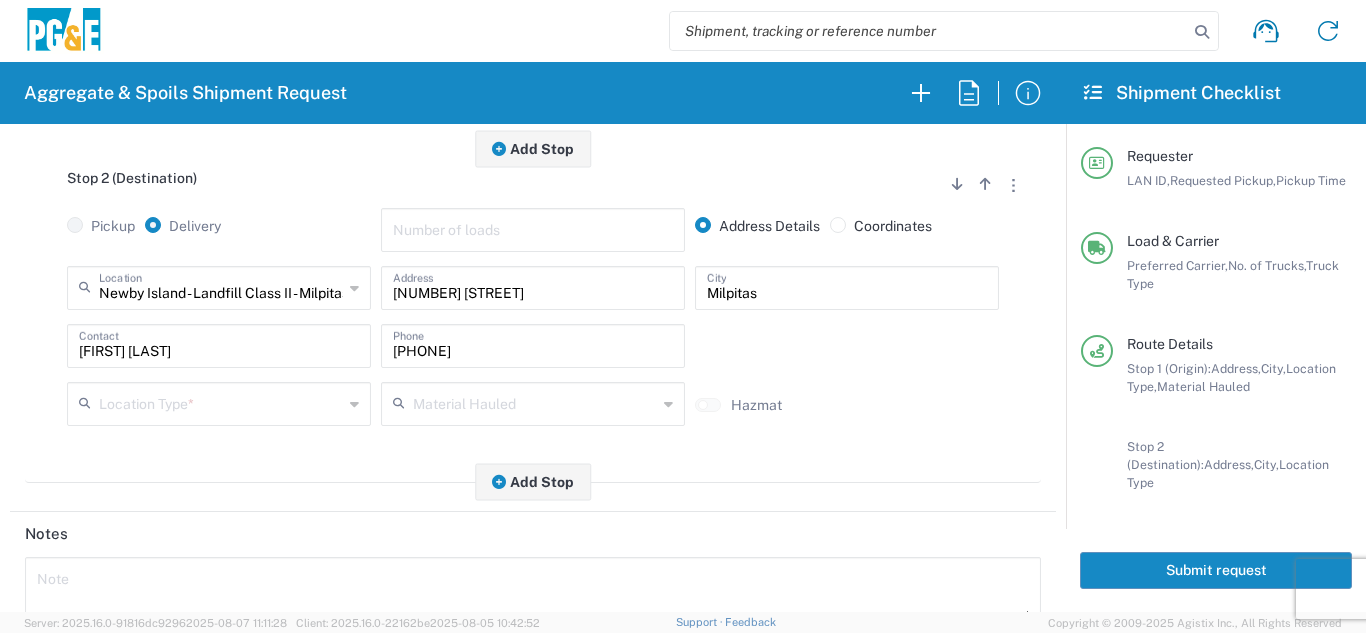 scroll, scrollTop: 600, scrollLeft: 0, axis: vertical 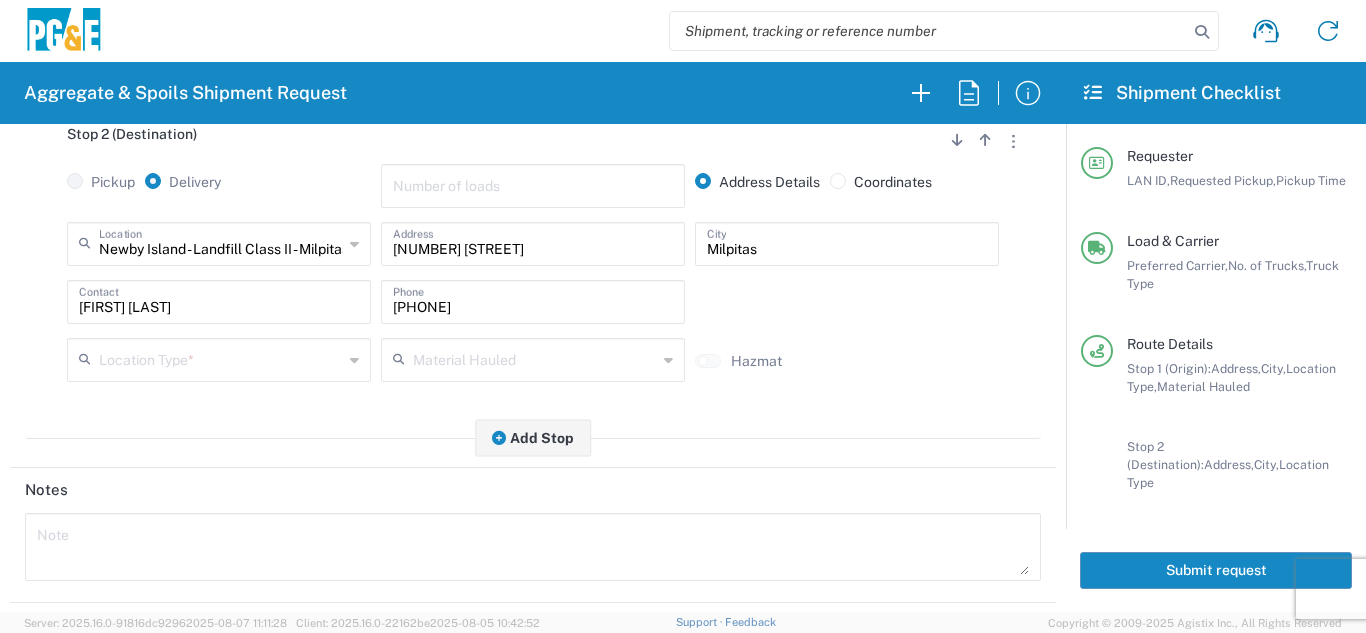 click at bounding box center (221, 358) 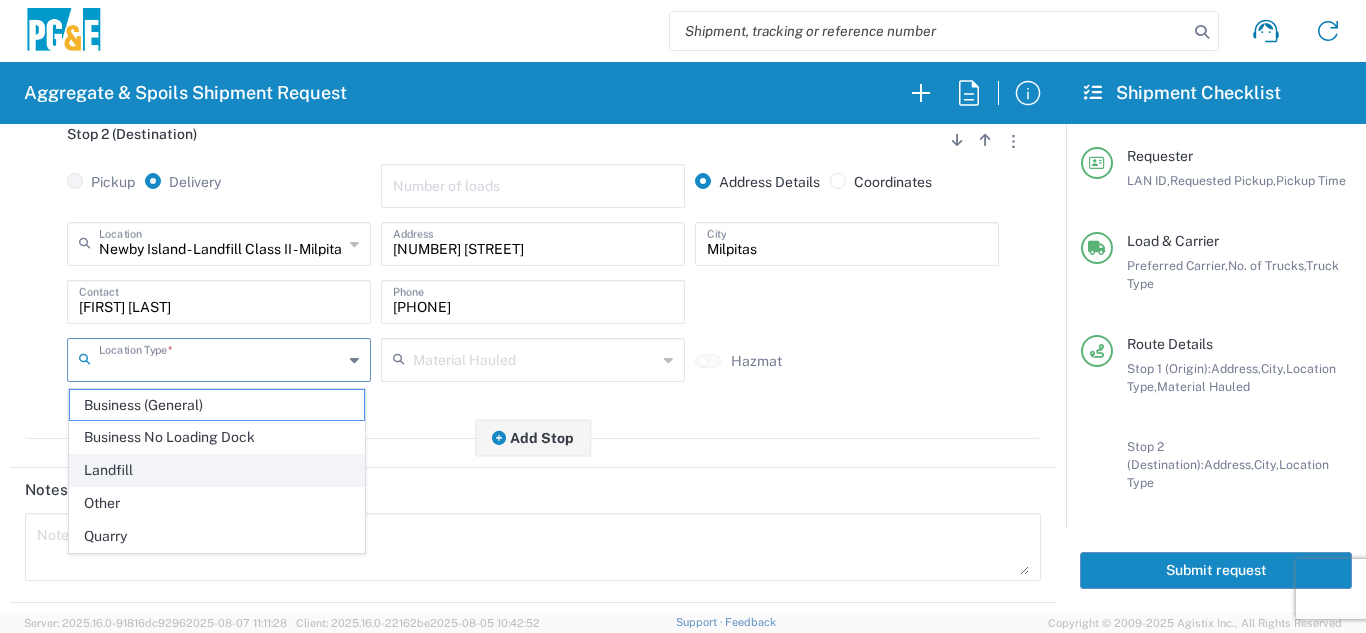 click on "Landfill" 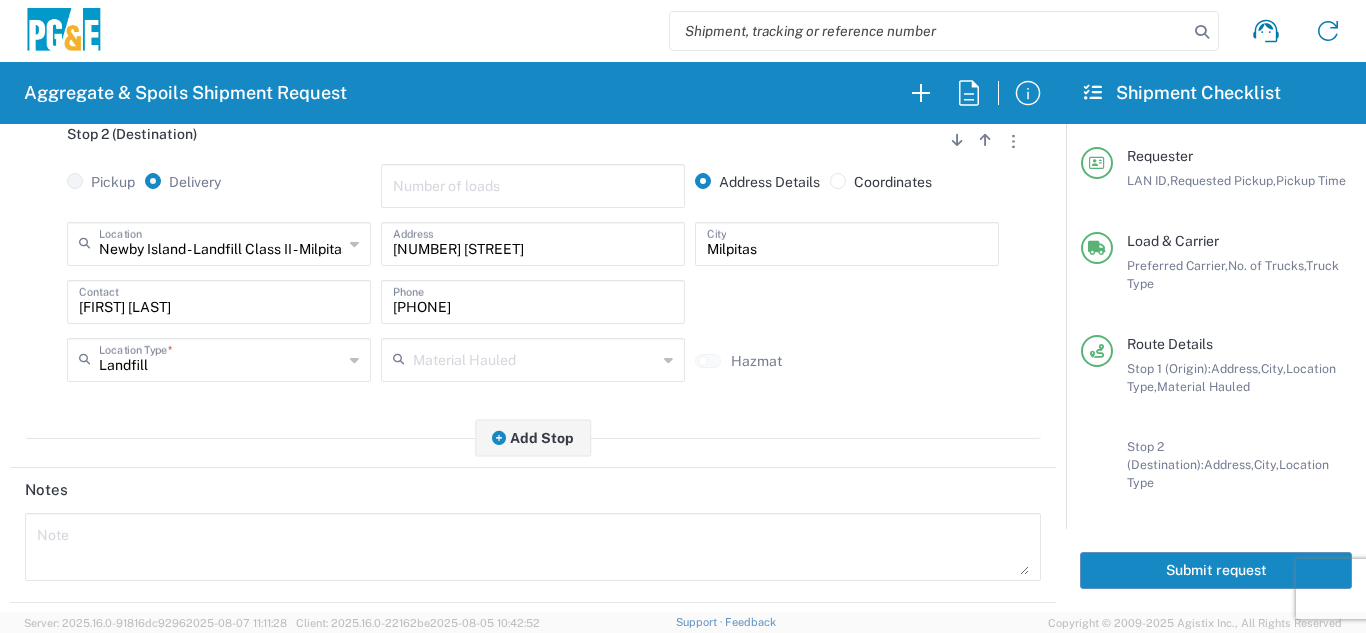 click on "Stop 2 (Destination)
Add Stop Above   Add Stop Below   Remove Stop   Pickup   Delivery   Number of loads   Address Details   Coordinates  Newby Island - Landfill Class II - Milpitas  Location  Newby Island - Landfill Class II - Milpitas 17300 East Jahant Rd - Quarry 7/11 Materials - Chico - Quarry 7/11 Materials - Ridgecrest - Quarry Acampo Airport - Santa Rosa Altamont Landfill - Livermore American Canyon Anderson Landfill - Waste Management Landfill Class II Antioch Building Materials Antioch SC Argent Materials - Oakland - Quarry Auburn Auburn HUB Yard Auburn SC Avenal Regional Landfill Bakersfield SC Bakersfield Sub Bangor Rock Quarry Bear River Aggregates - Meadow Vista - Quarry Best Rock Quarry - Barstow Blue Mountain Minerals - Columbia - Quarry Bodean Bowman & Sons Brisbane Recycling Burney SC Butte Sand & Gravel - Sutter - Quarry Calaveras Materials Inc - Merced - Quarry Canyon Rock Co Inc - Forestville - Quarry Carlotta Cemex - Antioch - Quarry Clovis" 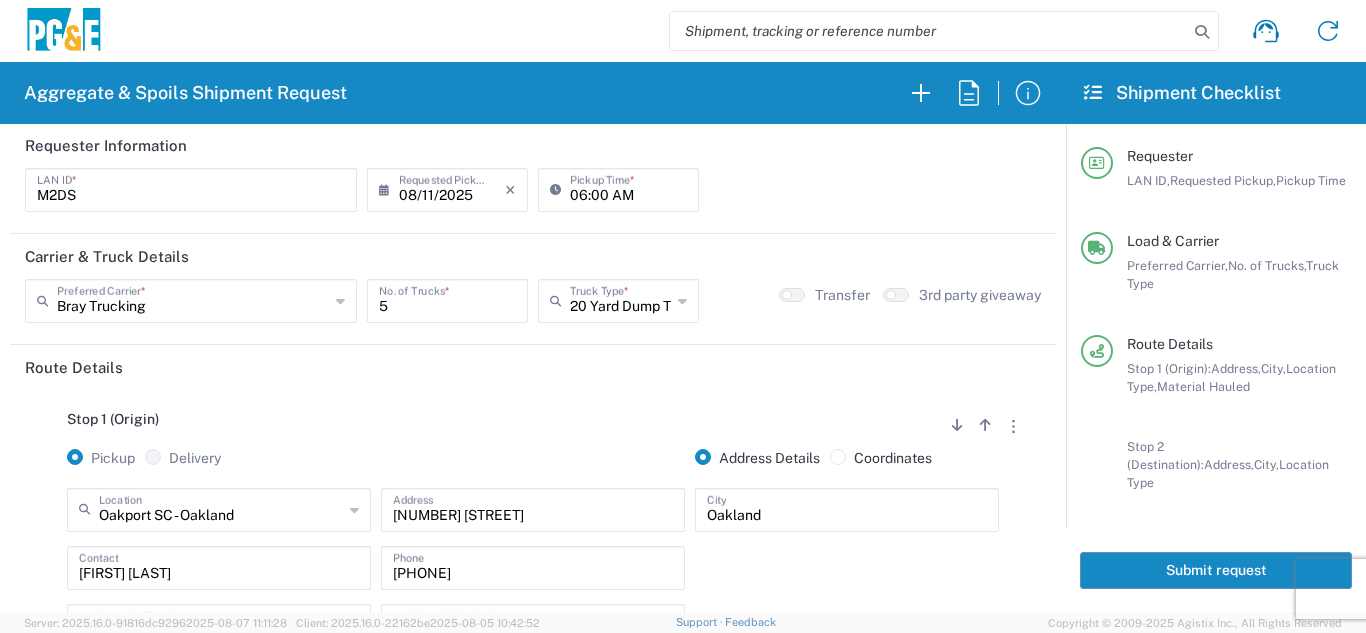 scroll, scrollTop: 0, scrollLeft: 0, axis: both 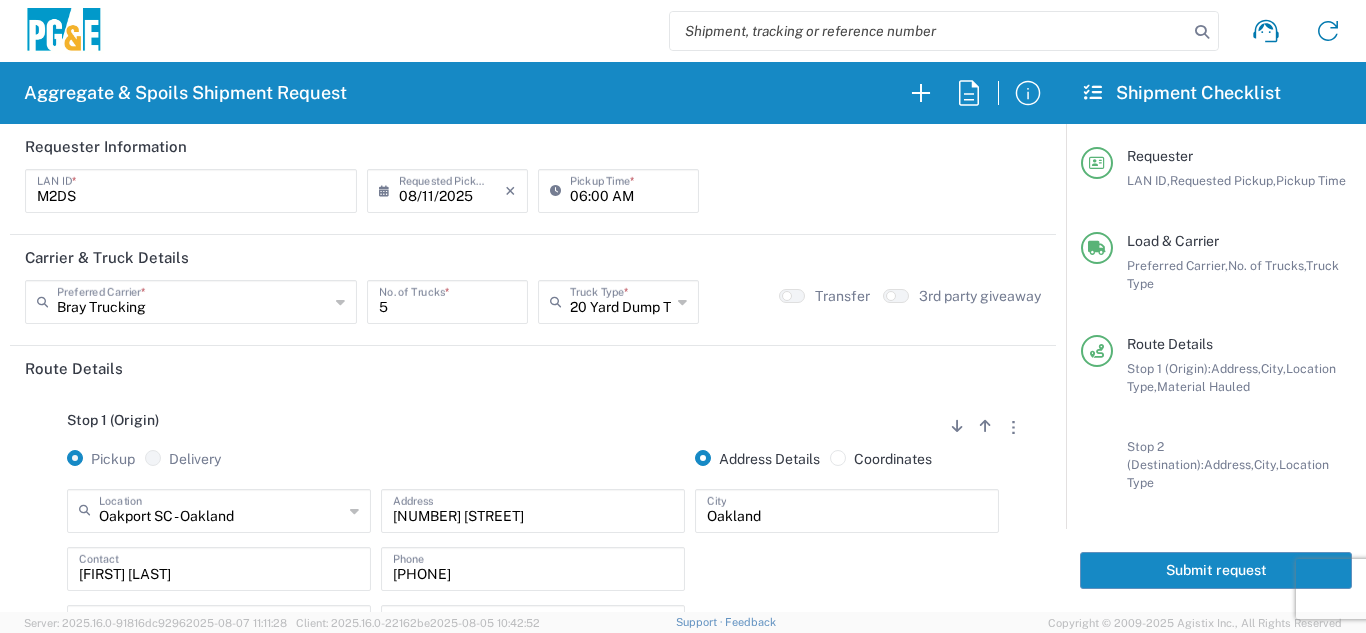 click on "Submit request" 